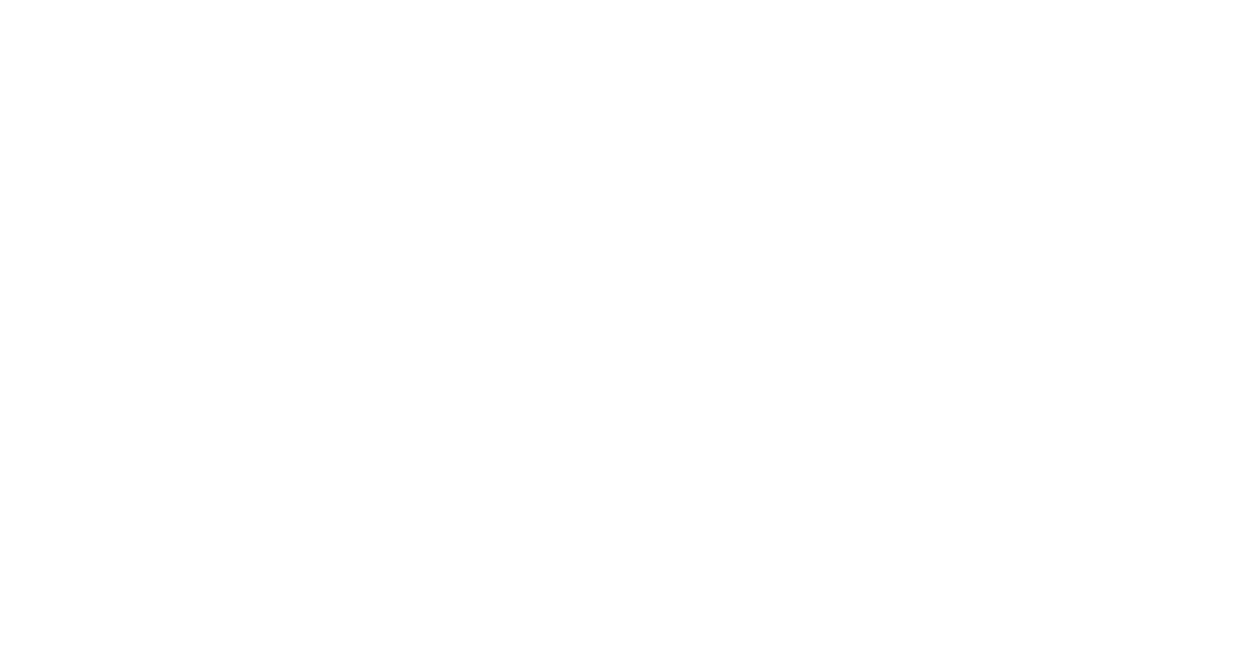 scroll, scrollTop: 0, scrollLeft: 0, axis: both 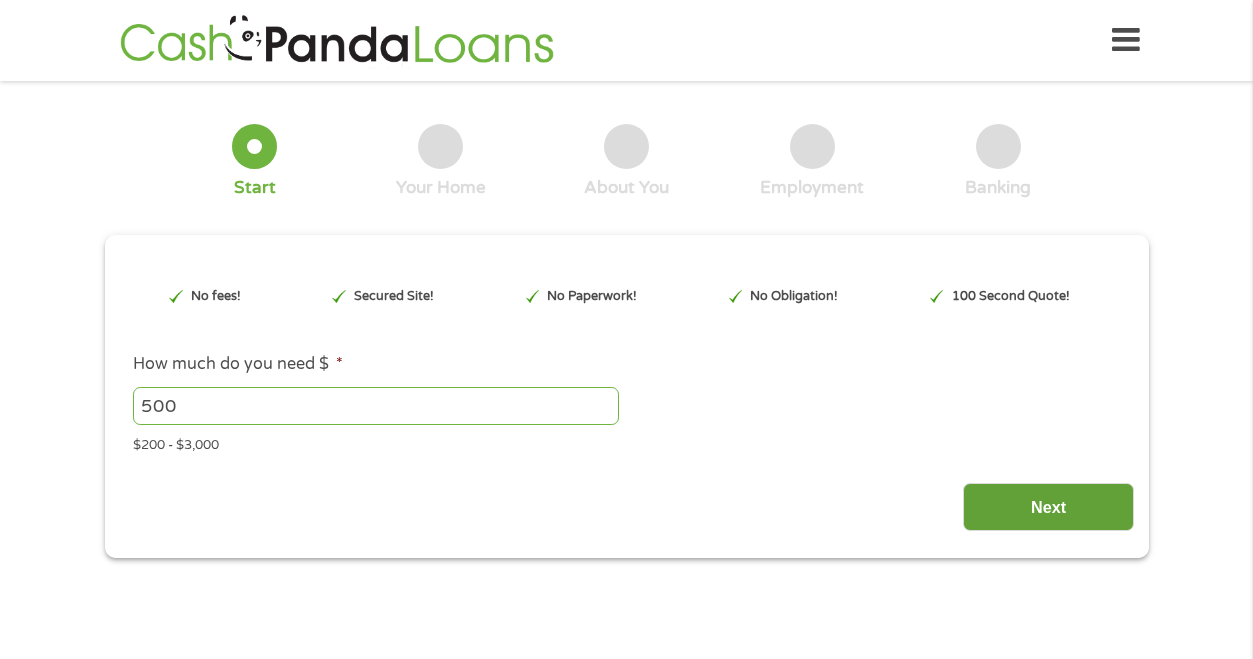 click on "Next" at bounding box center [1048, 507] 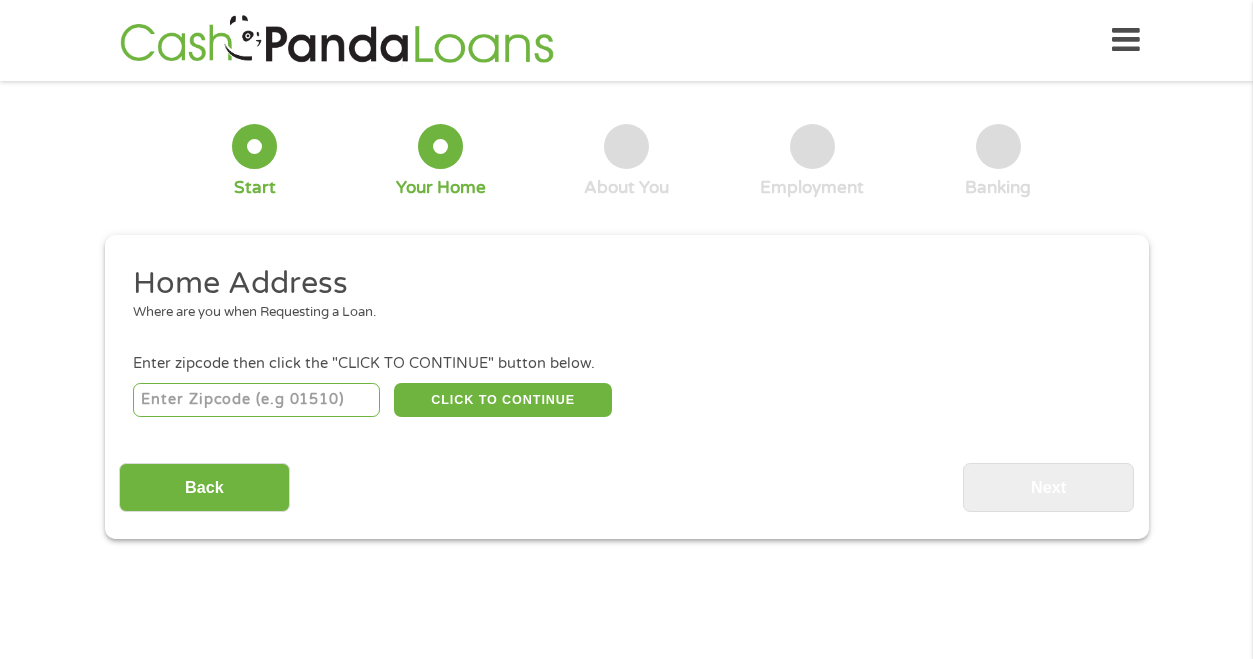scroll, scrollTop: 0, scrollLeft: 0, axis: both 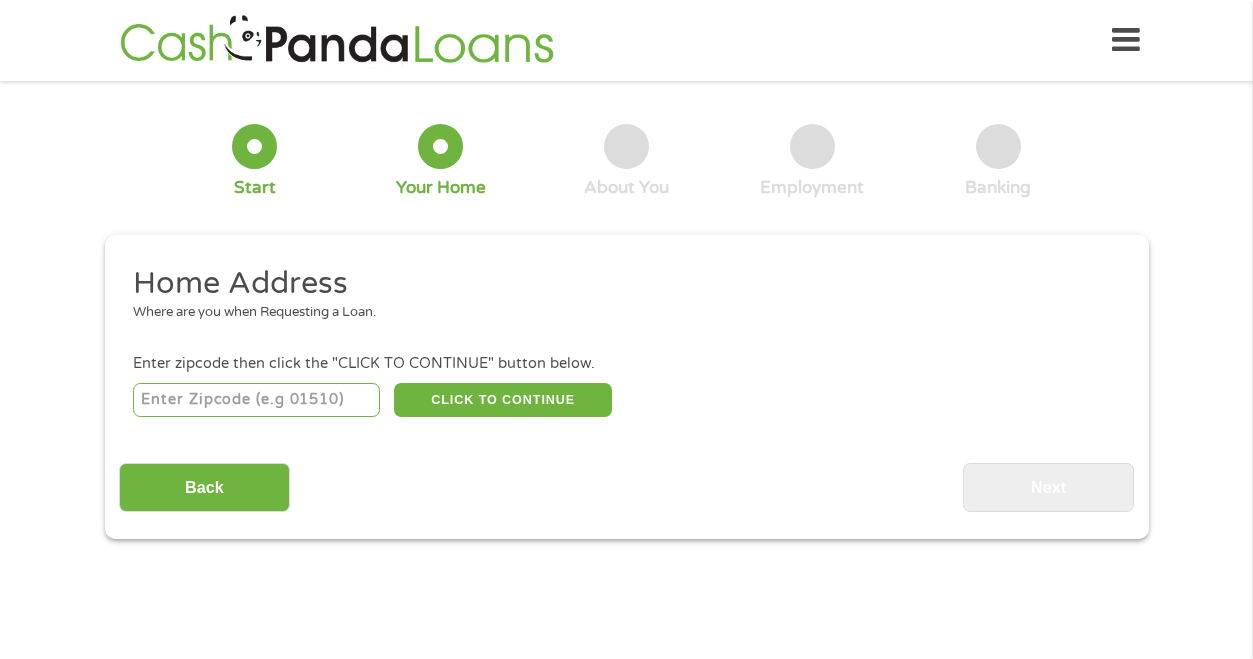 click on "Home Address Where are you when Requesting a Loan.
Enter zipcode then click the "CLICK TO CONTINUE" button below.
CLICK TO CONTINUE
Please recheck your Zipcode, it seems to be Incorrect Enter Your Street Address * Zip/Postal Code * This field is hidden when viewing the form City * This field is hidden when viewing the form State * Alabama Alaska Arizona Arkansas California Colorado Connecticut Delaware Florida Georgia Hawaii Idaho Illinois Indiana Iowa Kansas Kentucky Louisiana Maine Maryland Massachusetts Michigan Minnesota Mississippi Missouri Montana Nebraska Nevada New Hampshire New Jersey New Mexico North Carolina North Dakota Ohio Oklahoma Oregon Pennsylvania Rhode Island South Carolina South Dakota Tennessee Texas Utah Vermont Virginia Washington West Virginia Wisconsin Wyoming Are you the Home Owner? * No Yes Years at This Address * 1 Year or less 1 - 2 Years 2 - 4 Years Over 4 Years Loan Purpose * --- Choose one --- Pay Bills Car Loan" at bounding box center (626, 388) 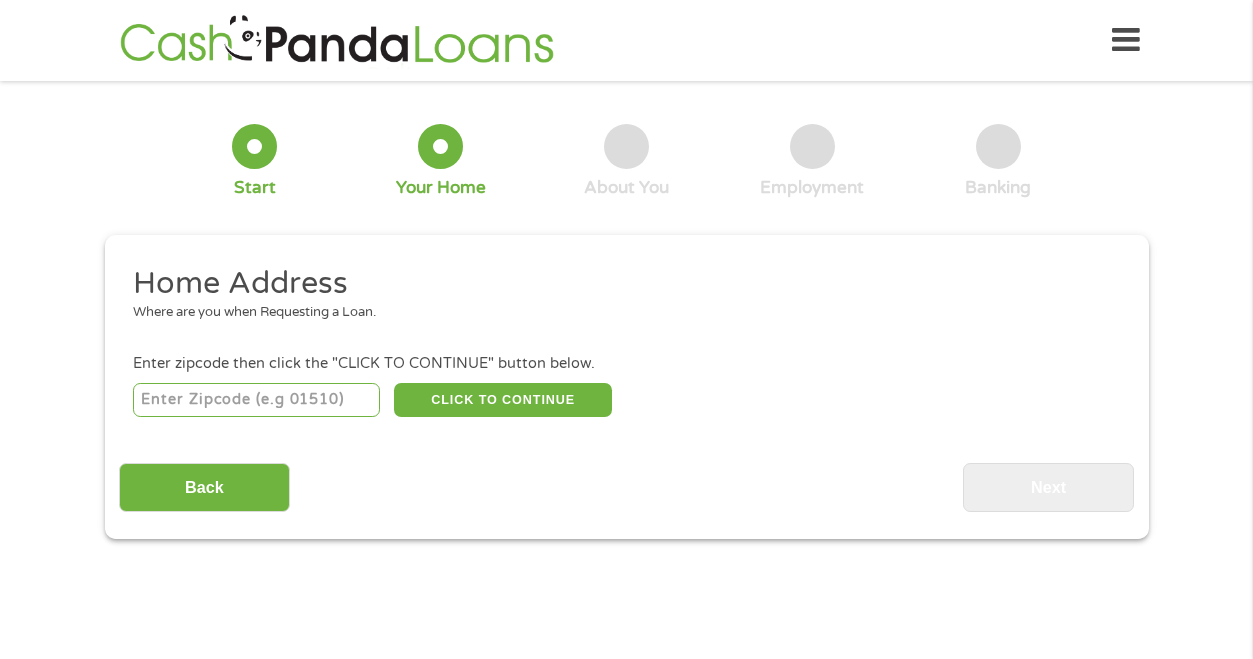 type on "[NUMBER]" 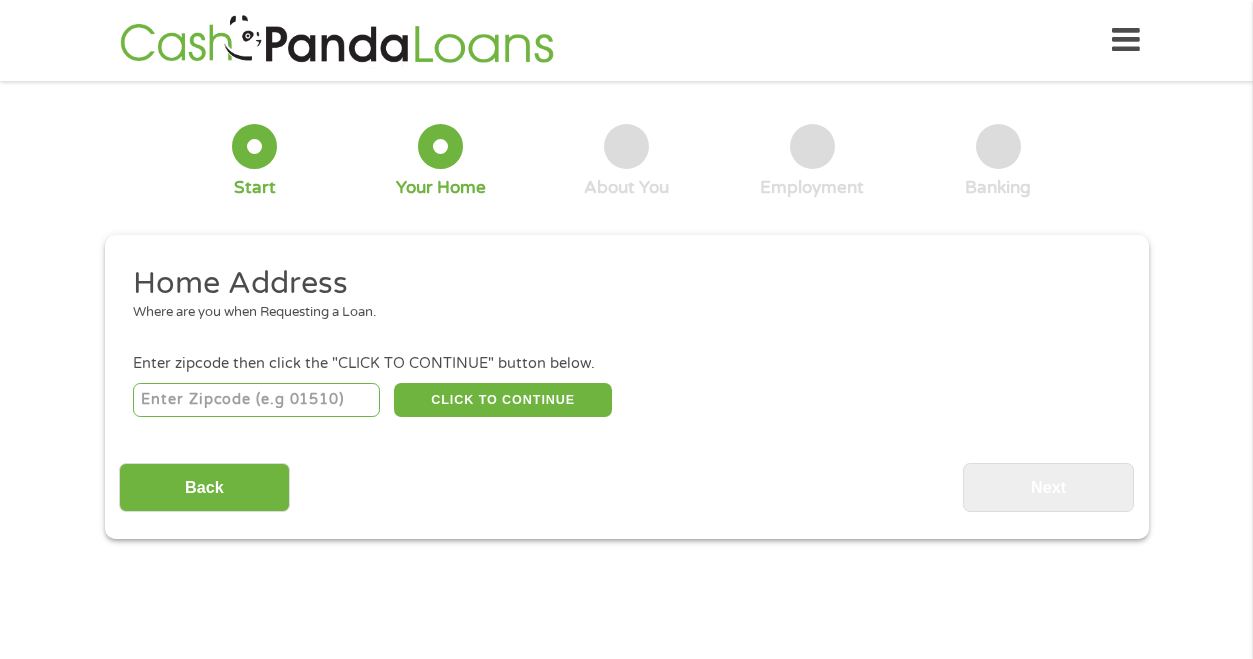 select on "Texas" 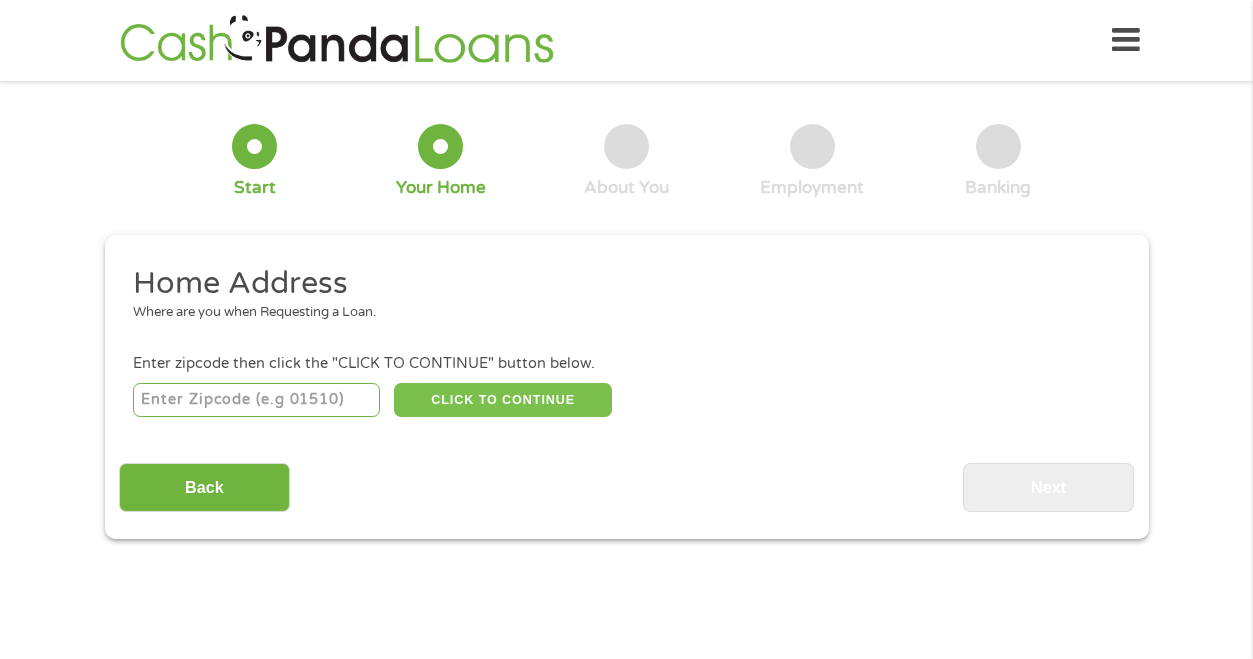 click on "CLICK TO CONTINUE" at bounding box center (503, 400) 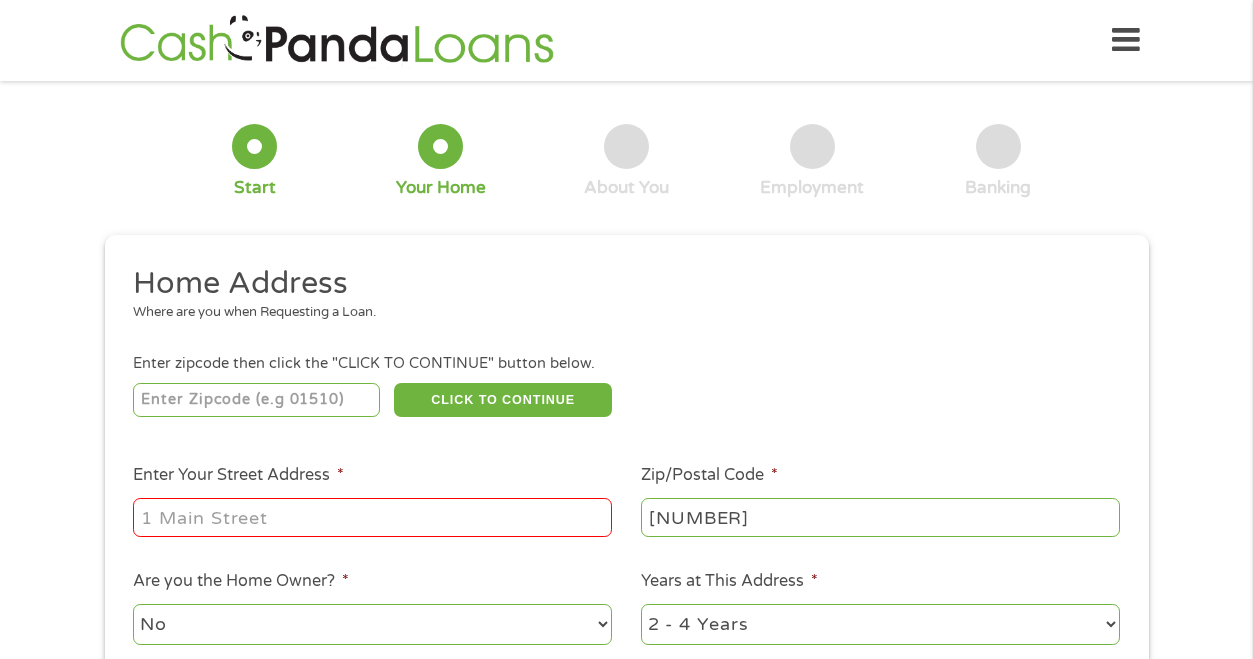click on "Enter Your Street Address *" at bounding box center [372, 517] 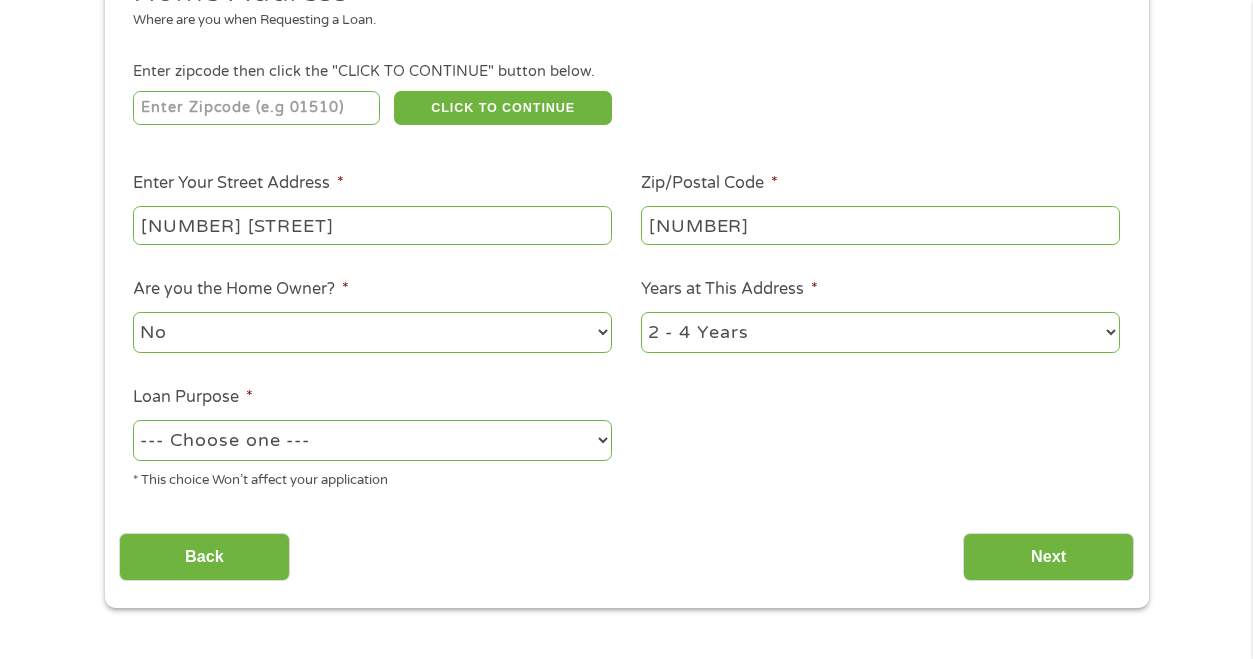 scroll, scrollTop: 300, scrollLeft: 0, axis: vertical 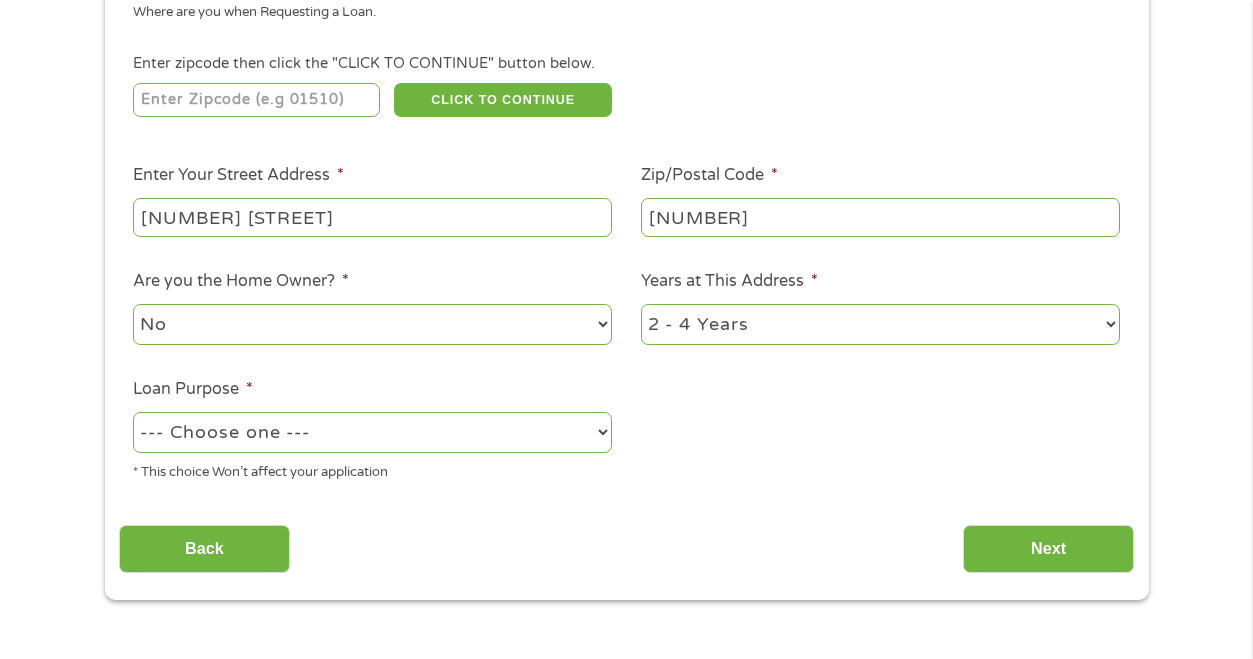 drag, startPoint x: 332, startPoint y: 423, endPoint x: 318, endPoint y: 424, distance: 14.035668 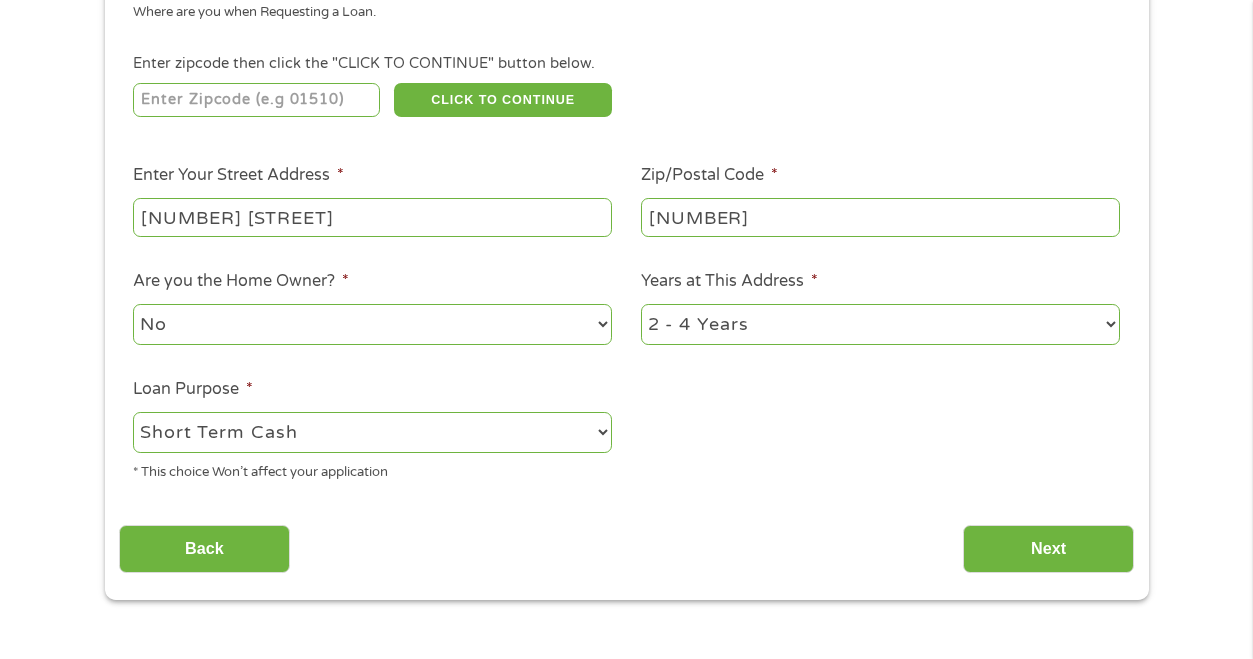 click on "--- Choose one --- Pay Bills Debt Consolidation Home Improvement Major Purchase Car Loan Short Term Cash Medical Expenses Other" at bounding box center (372, 432) 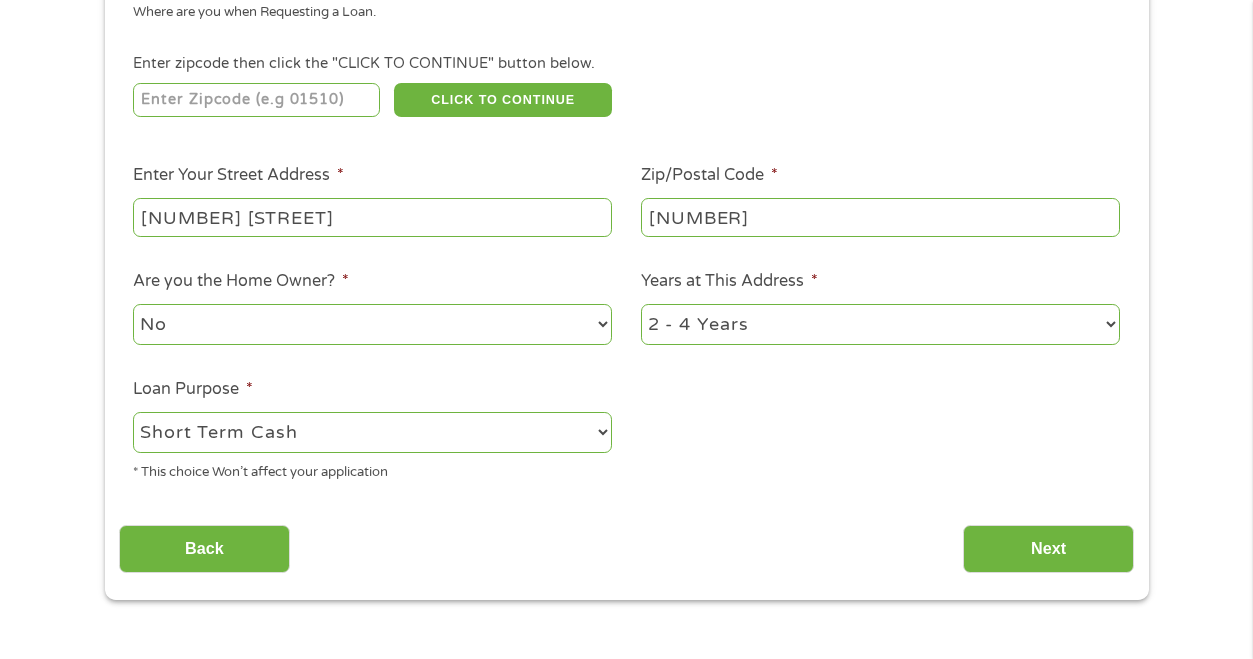 drag, startPoint x: 1014, startPoint y: 530, endPoint x: 994, endPoint y: 526, distance: 20.396078 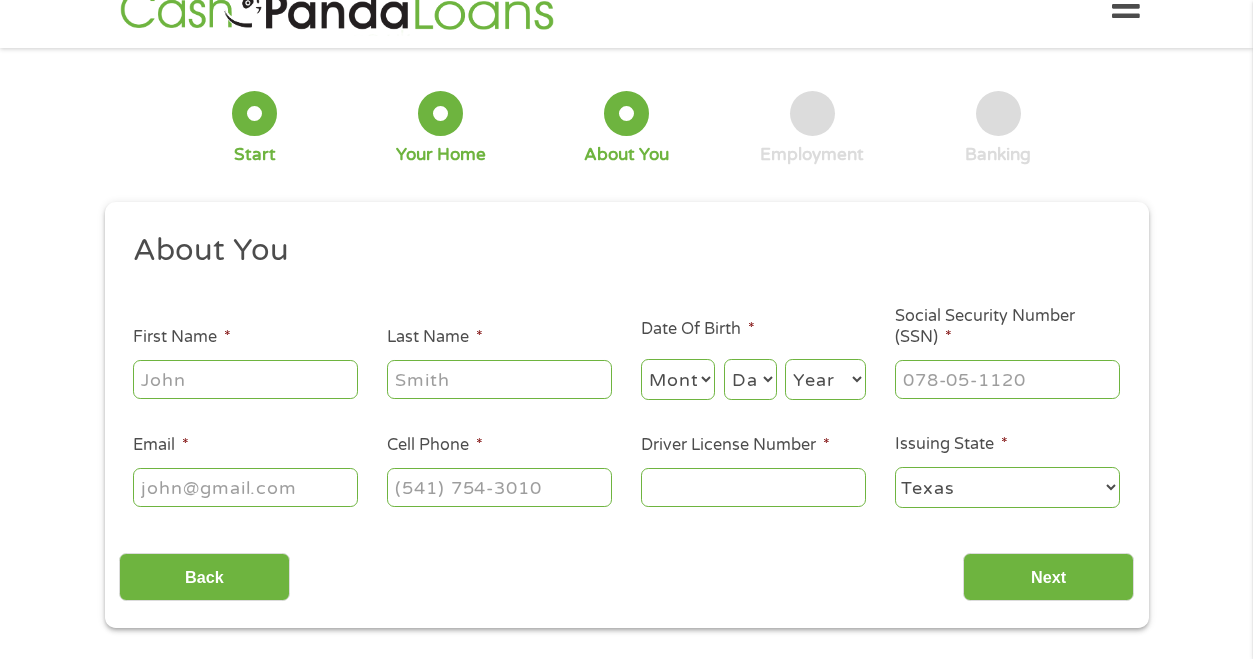 scroll, scrollTop: 0, scrollLeft: 0, axis: both 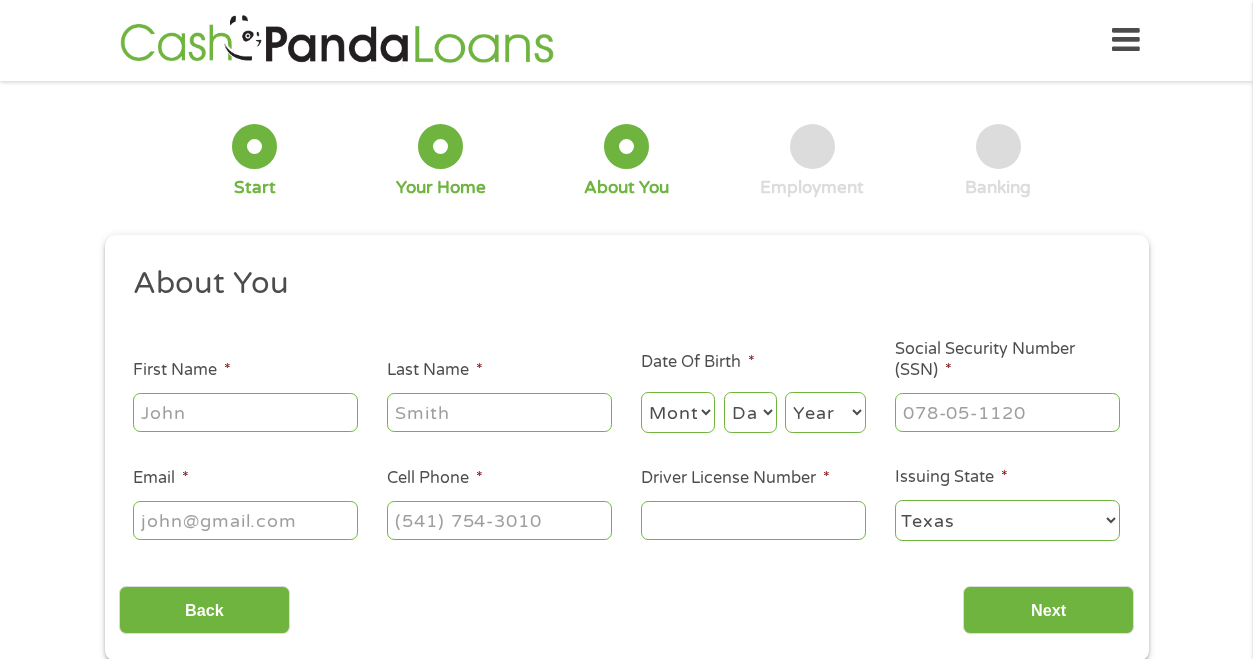 click on "First Name *" at bounding box center [245, 412] 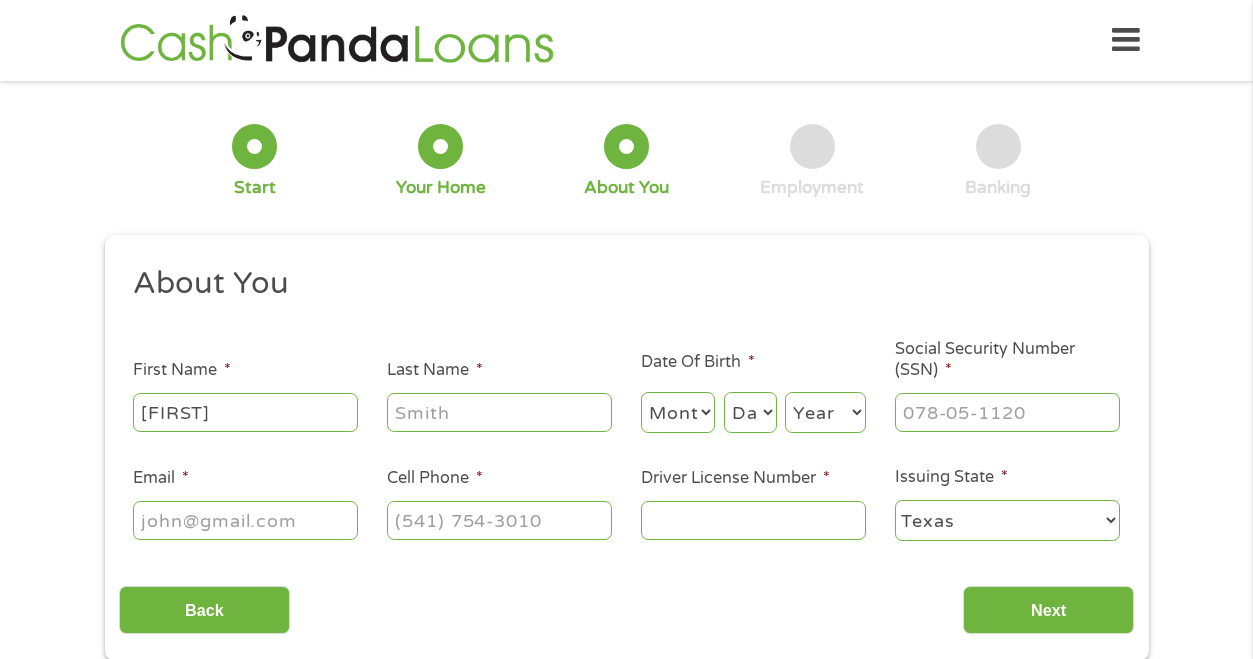 type on "[LAST]" 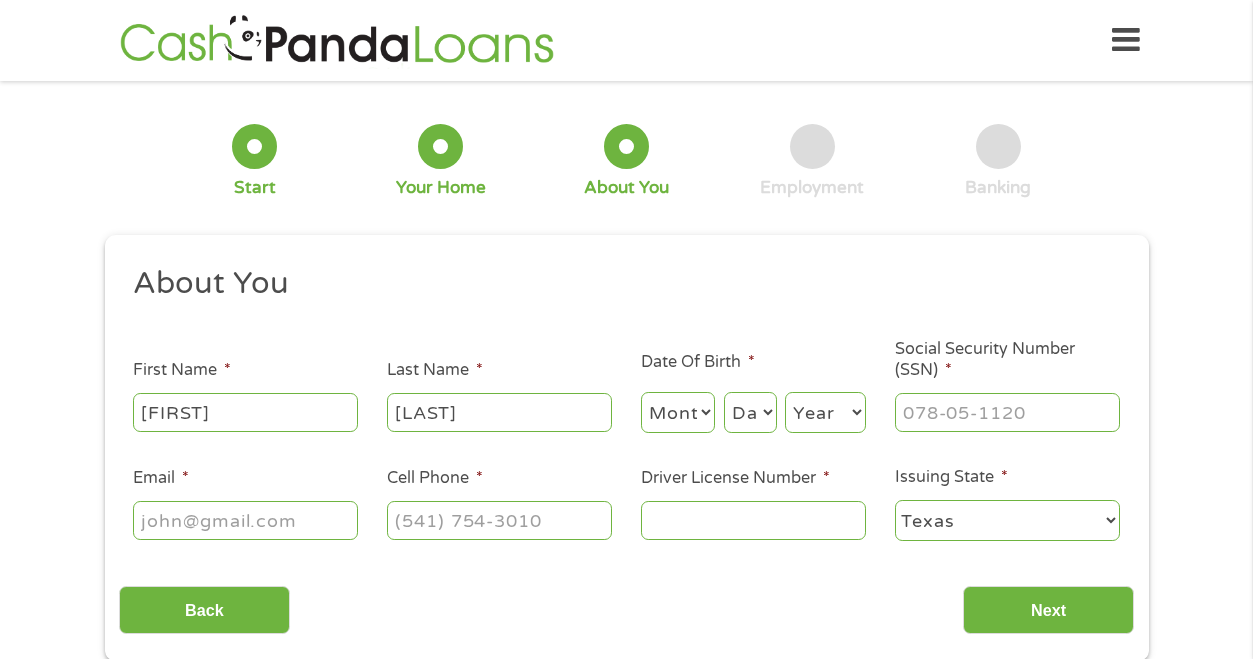 type on "[FIRST][LAST]@[EXAMPLE]" 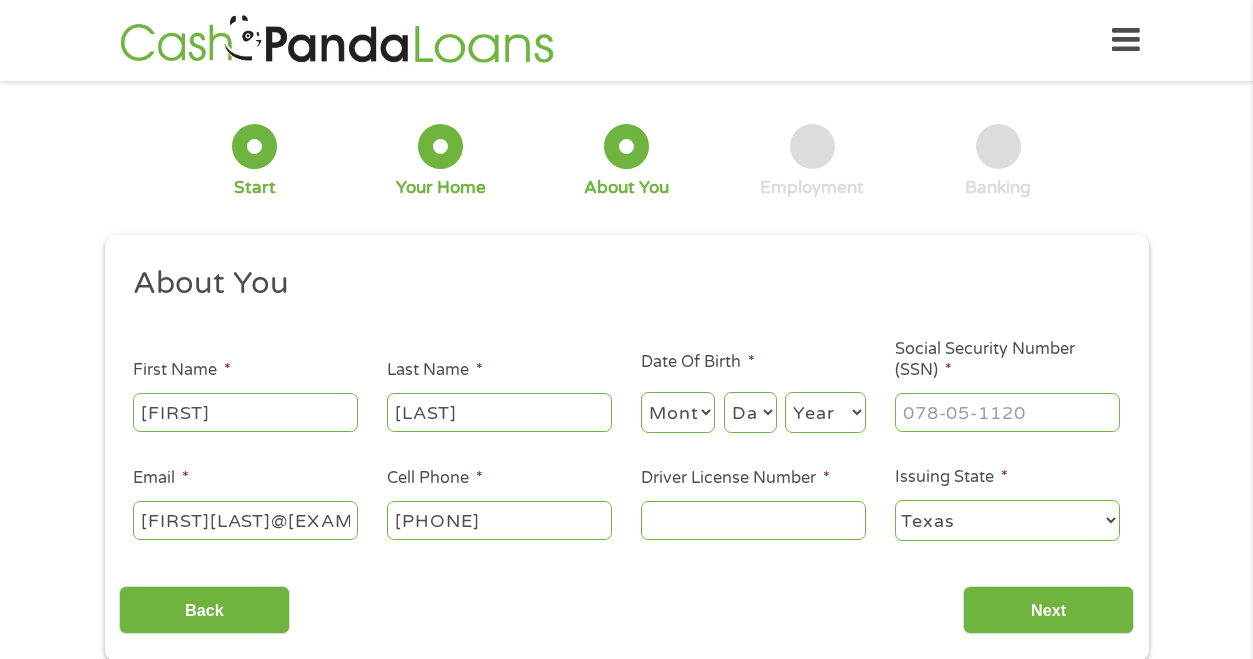 type on "[PHONE]" 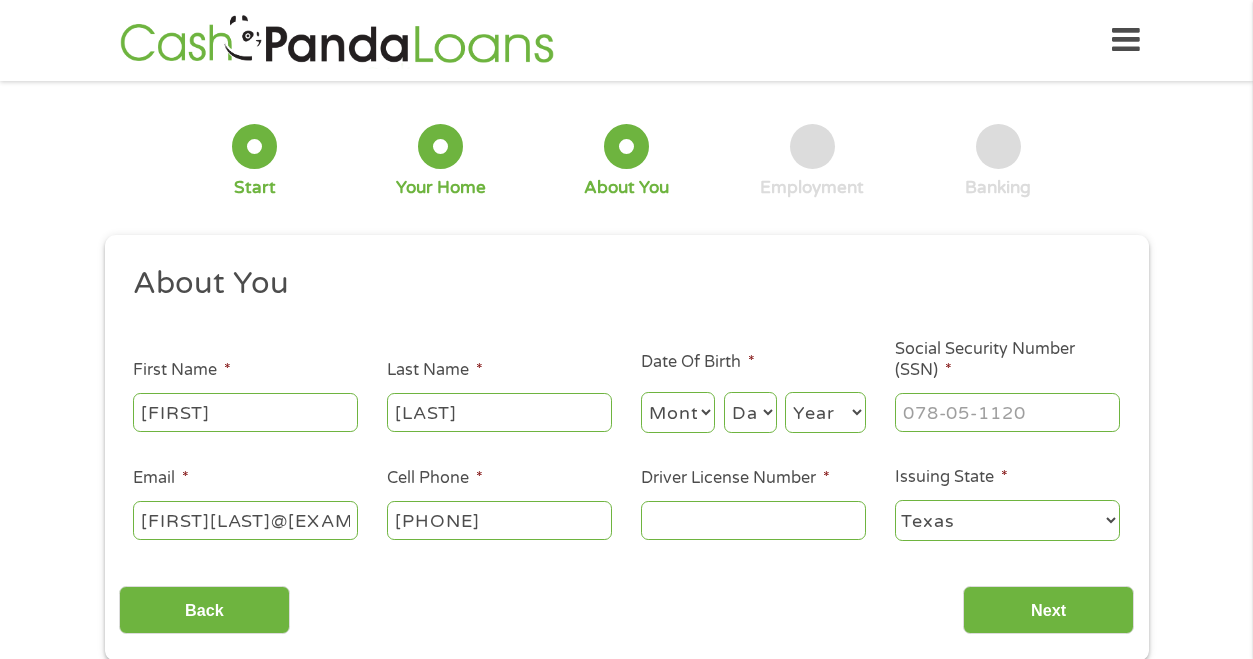 click on "Month Month 1 2 3 4 5 6 7 8 9 10 11 12 Day Day 1 2 3 4 5 6 7 8 9 10 11 12 13 14 15 16 17 18 19 20 21 22 23 24 25 26 27 28 29 30 31 Year Year 2007 2006 2005 2004 2003 2002 2001 2000 1999 1998 1997 1996 1995 1994 1993 1992 1991 1990 1989 1988 1987 1986 1985 1984 1983 1982 1981 1980 1979 1978 1977 1976 1975 1974 1973 1972 1971 1970 1969 1968 1967 1966 1965 1964 1963 1962 1961 1960 1959 1958 1957 1956 1955 1954 1953 1952 1951 1950 1949 1948 1947 1946 1945 1944 1943 1942 1941 1940 1939 1938 1937 1936 1935 1934 1933 1932 1931 1930 1929 1928 1927 1926 1925 1924 1923 1922 1921 1920" at bounding box center (753, 409) 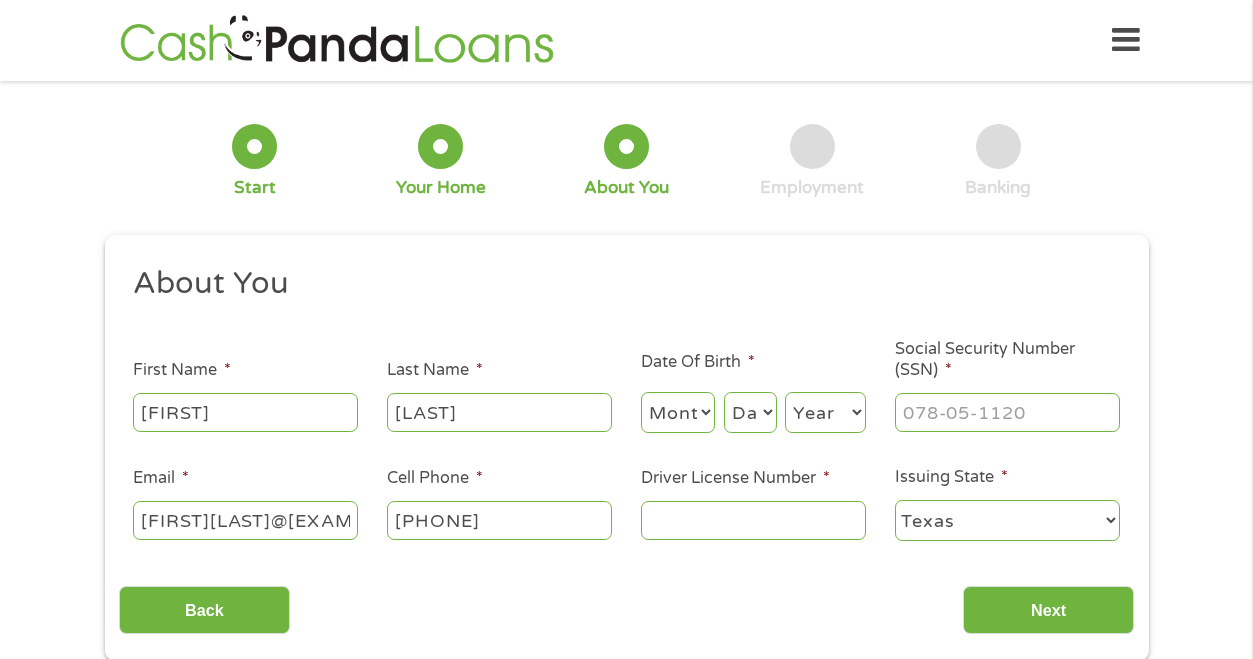 click on "Month 1 2 3 4 5 6 7 8 9 10 11 12" at bounding box center (678, 412) 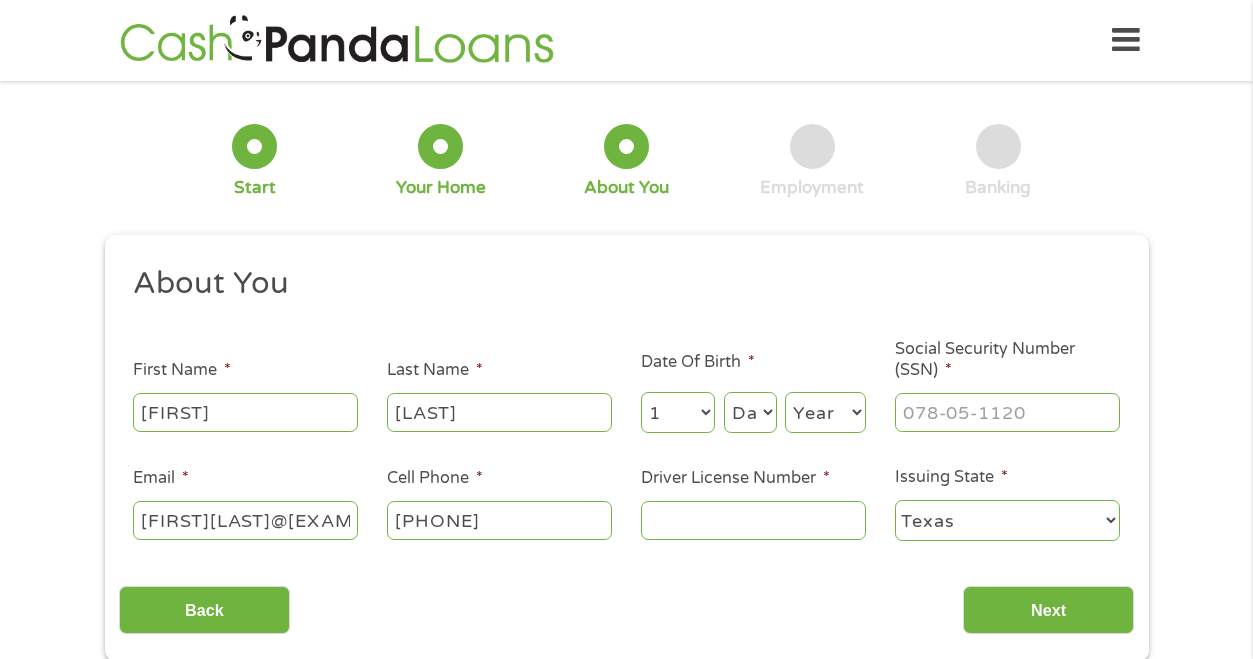 click on "Month 1 2 3 4 5 6 7 8 9 10 11 12" at bounding box center (678, 412) 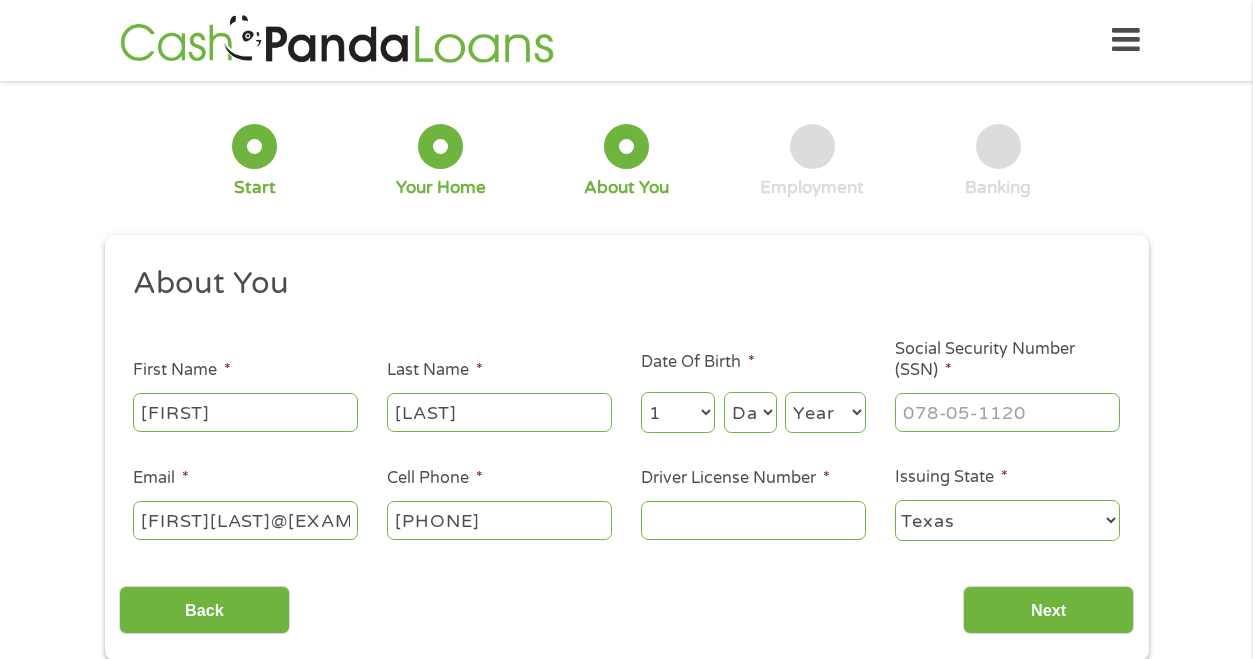 click on "Day 1 2 3 4 5 6 7 8 9 10 11 12 13 14 15 16 17 18 19 20 21 22 23 24 25 26 27 28 29 30 31" at bounding box center [750, 412] 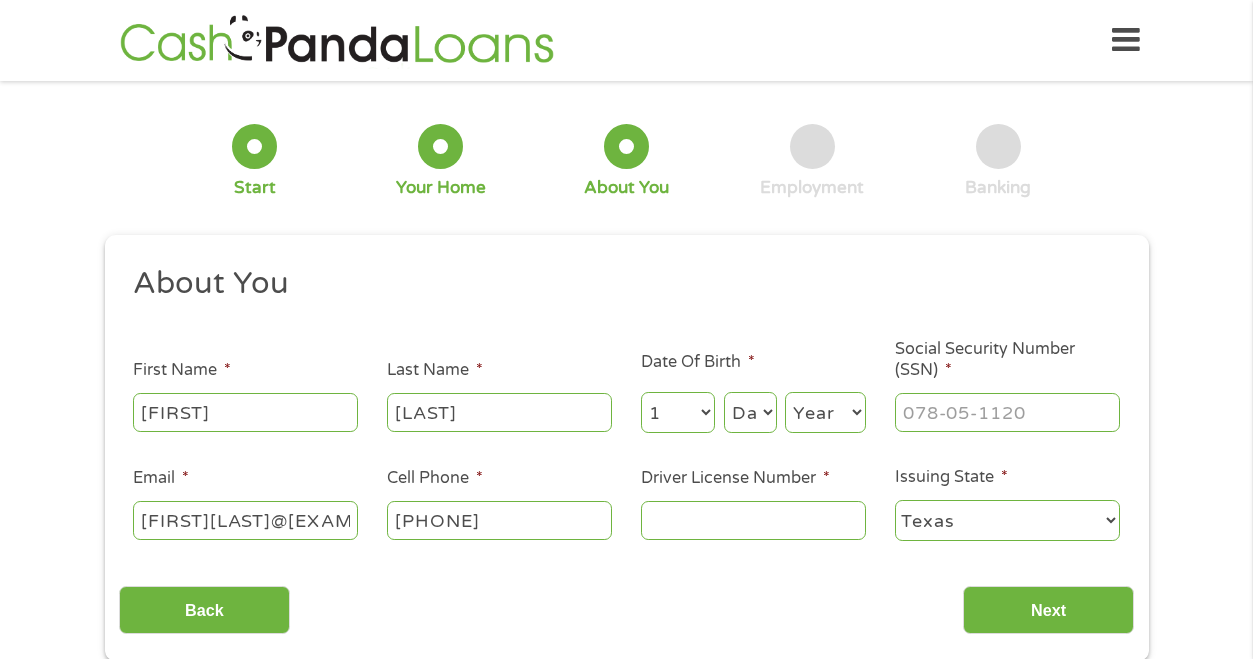 select on "21" 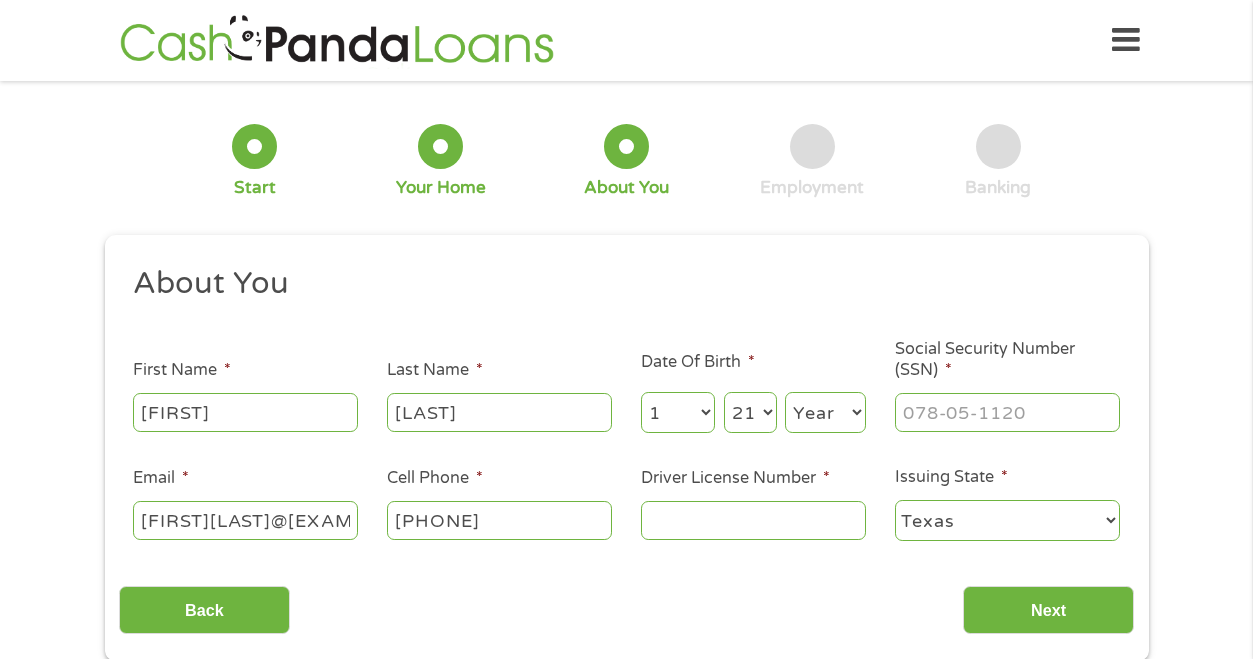 click on "Day 1 2 3 4 5 6 7 8 9 10 11 12 13 14 15 16 17 18 19 20 21 22 23 24 25 26 27 28 29 30 31" at bounding box center (750, 412) 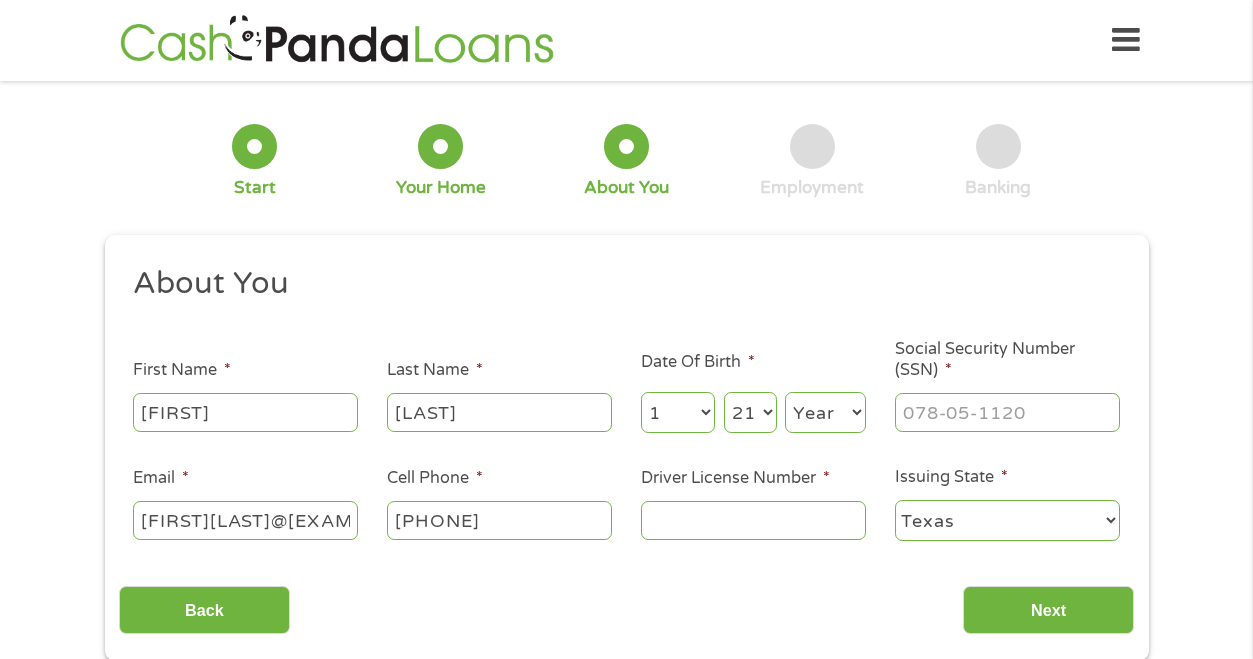 select on "1998" 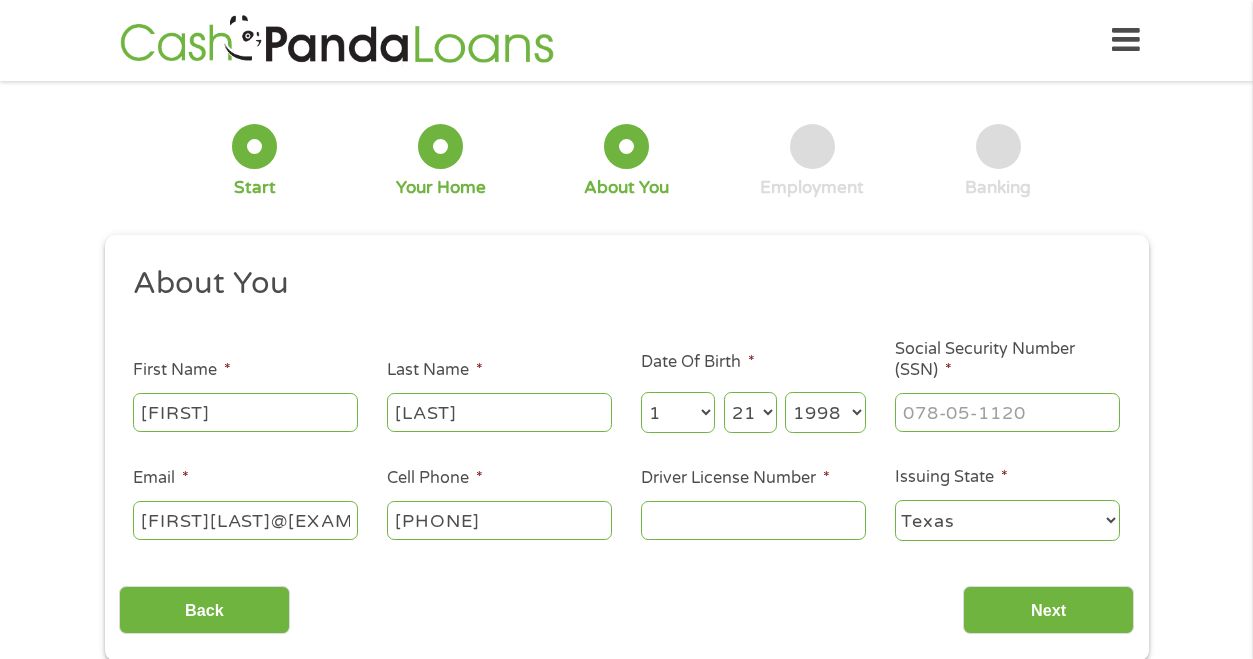 click on "Year 2007 2006 2005 2004 2003 2002 2001 2000 1999 1998 1997 1996 1995 1994 1993 1992 1991 1990 1989 1988 1987 1986 1985 1984 1983 1982 1981 1980 1979 1978 1977 1976 1975 1974 1973 1972 1971 1970 1969 1968 1967 1966 1965 1964 1963 1962 1961 1960 1959 1958 1957 1956 1955 1954 1953 1952 1951 1950 1949 1948 1947 1946 1945 1944 1943 1942 1941 1940 1939 1938 1937 1936 1935 1934 1933 1932 1931 1930 1929 1928 1927 1926 1925 1924 1923 1922 1921 1920" at bounding box center (825, 412) 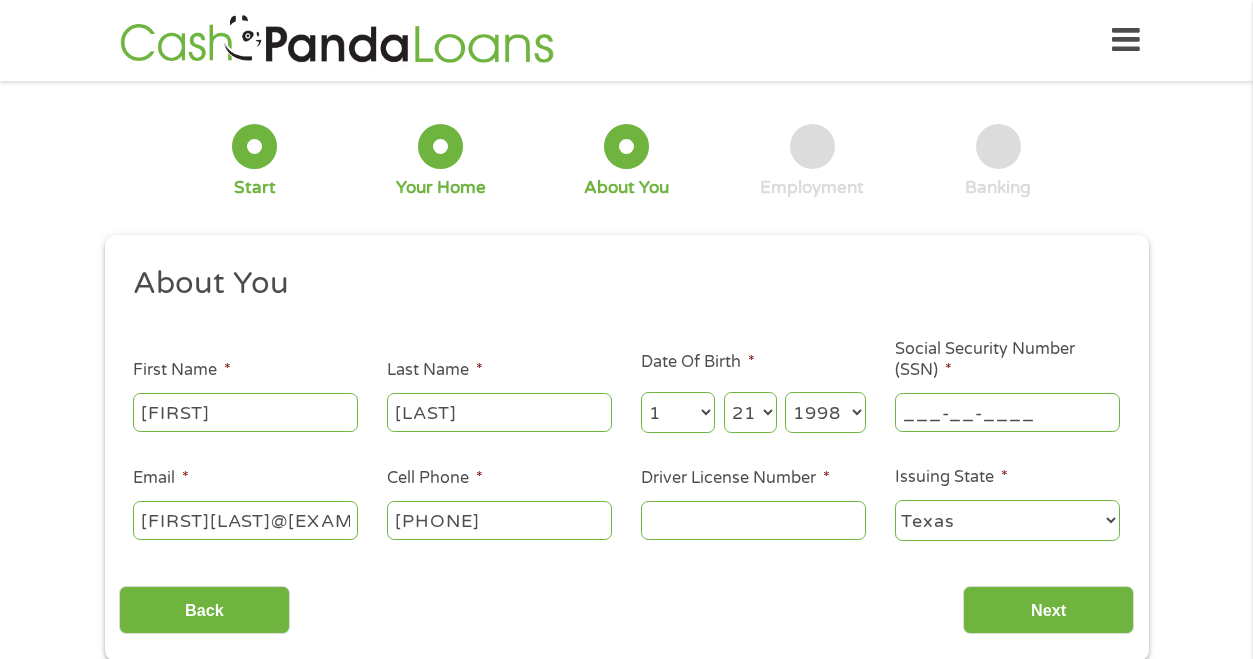 click on "___-__-____" at bounding box center [1007, 412] 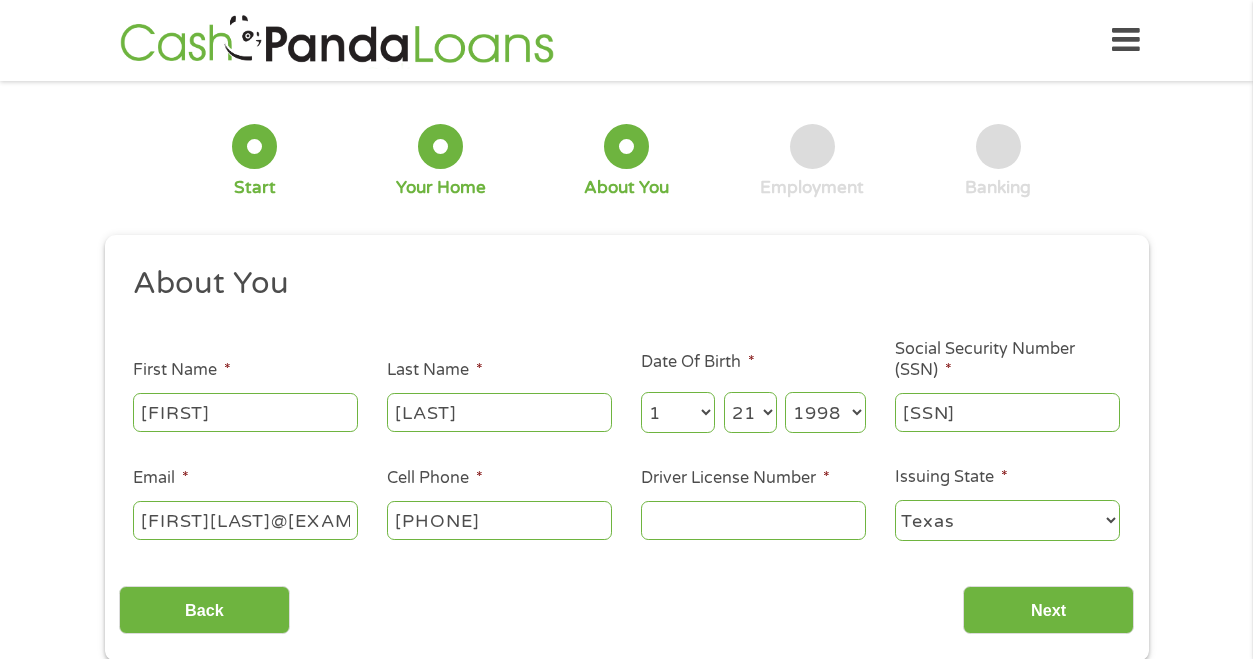 type on "[SSN]" 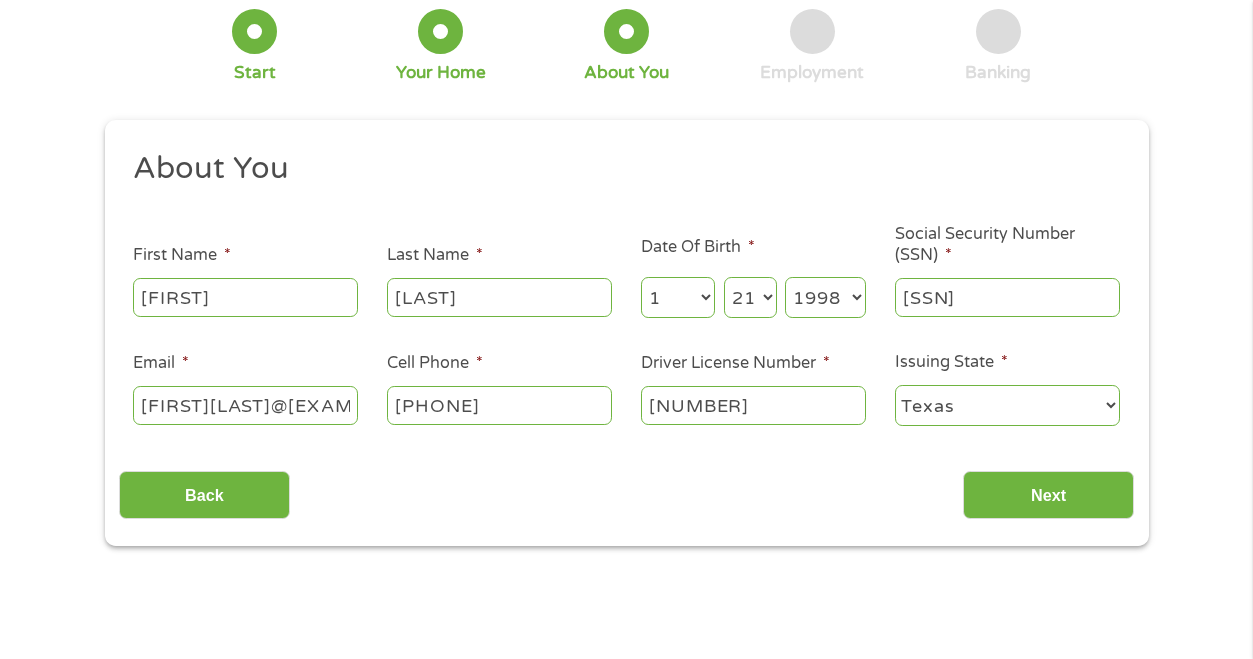 scroll, scrollTop: 200, scrollLeft: 0, axis: vertical 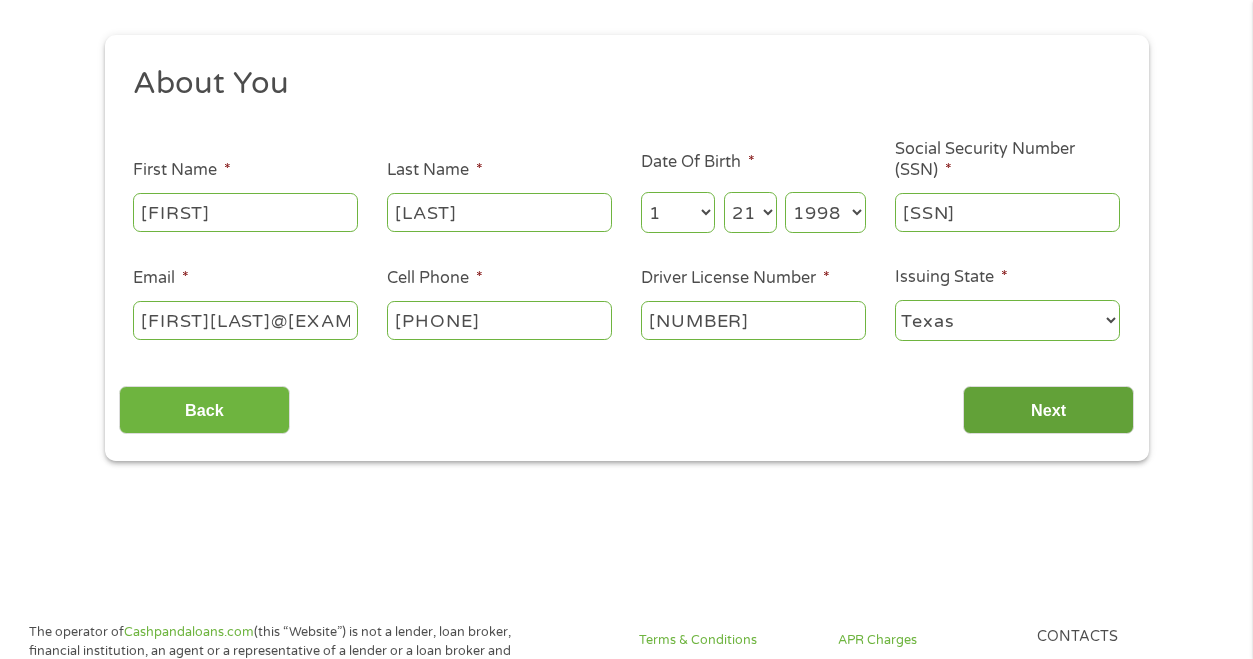 type on "[NUMBER]" 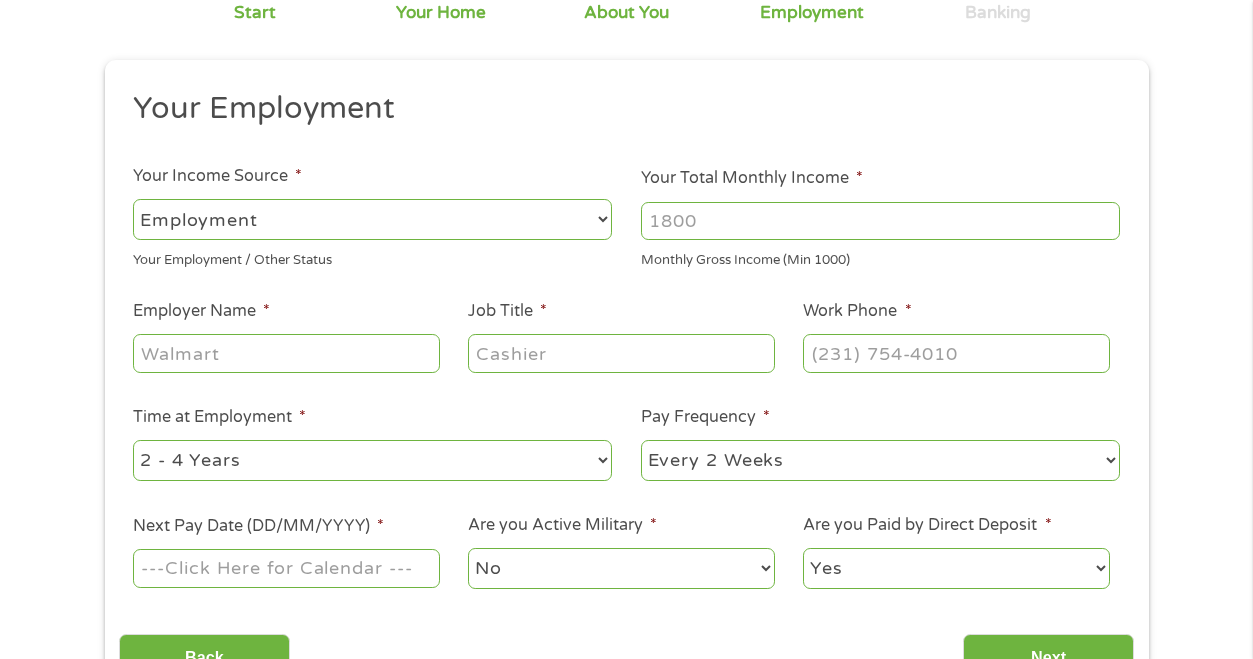 scroll, scrollTop: 8, scrollLeft: 8, axis: both 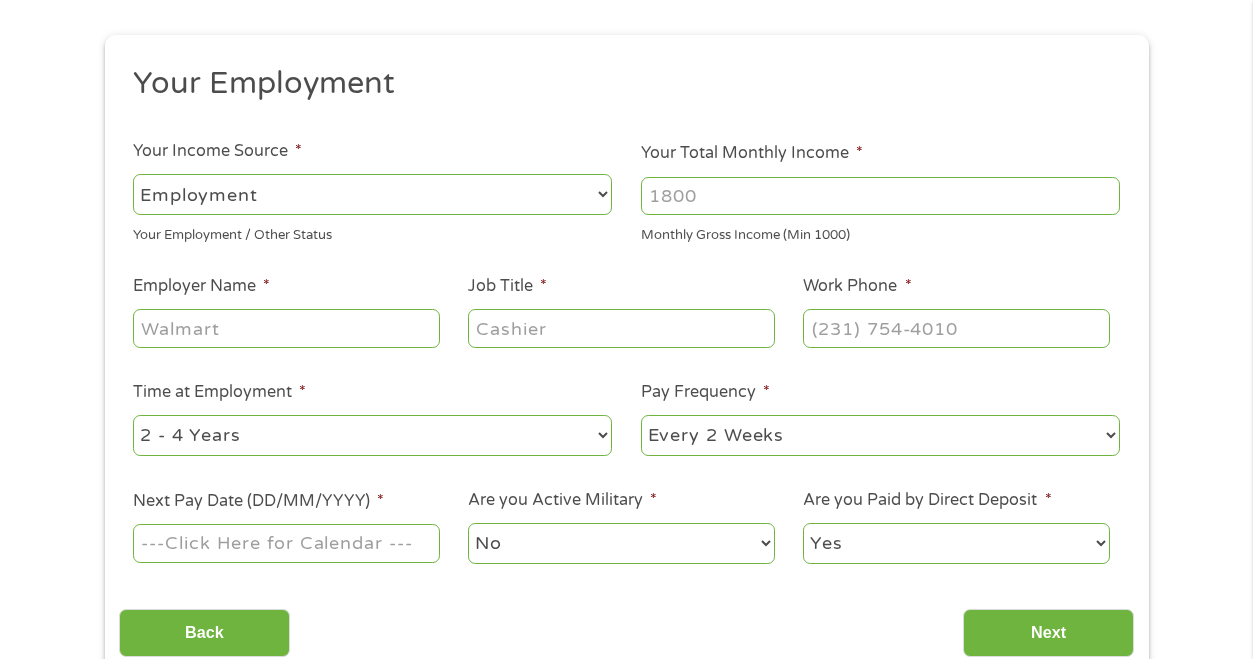 drag, startPoint x: 748, startPoint y: 206, endPoint x: 732, endPoint y: 211, distance: 16.763054 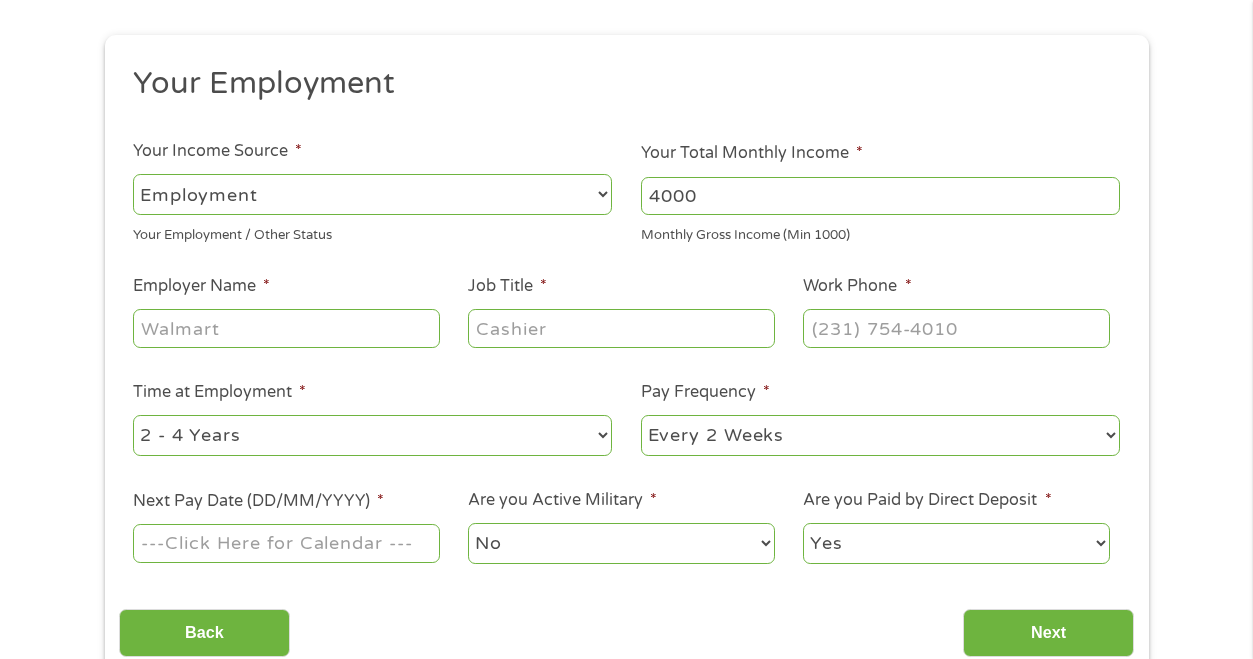 type on "4000" 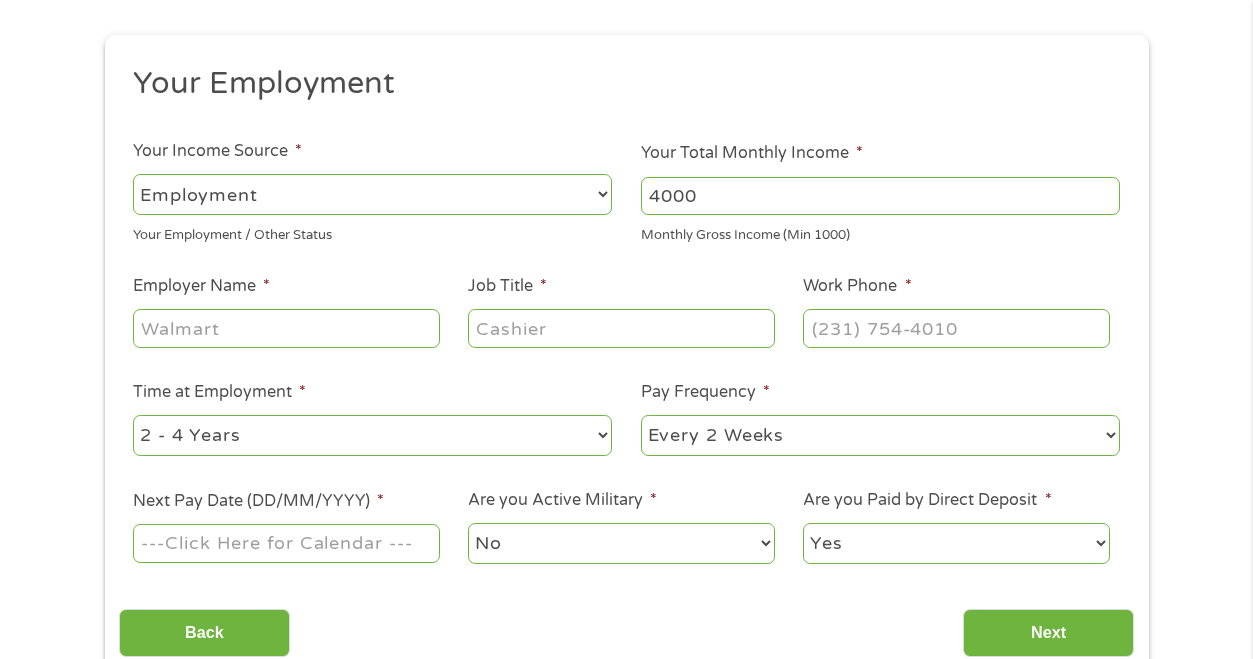 click on "Employer Name *" at bounding box center [286, 328] 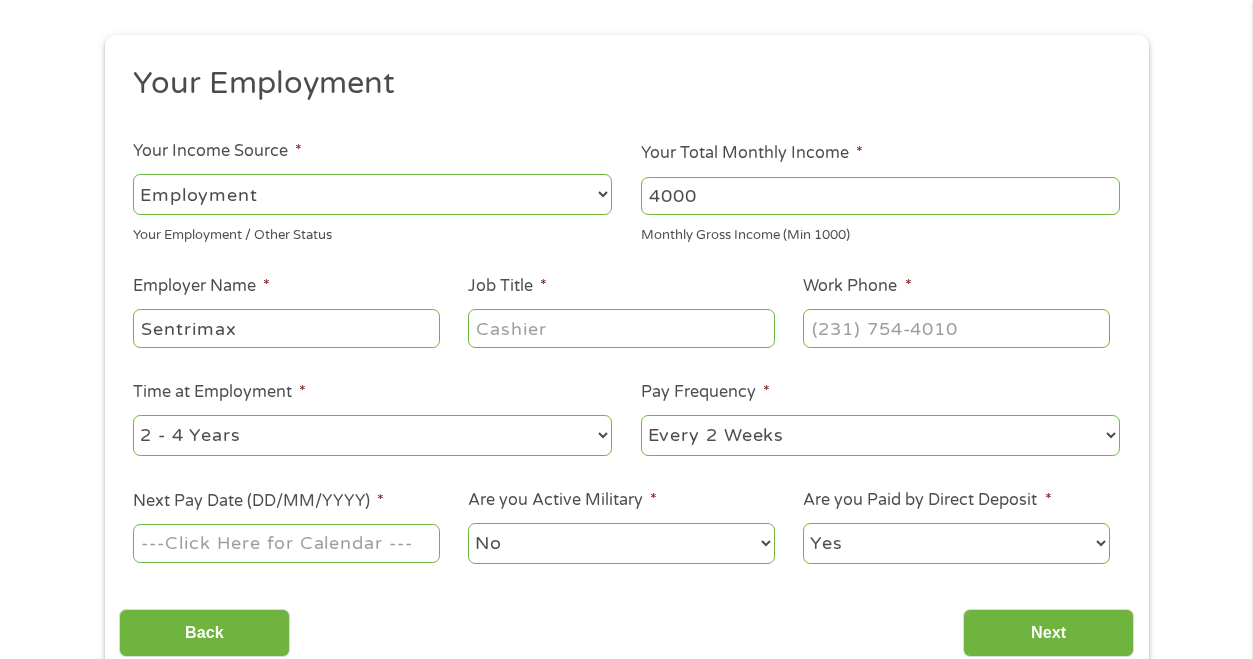 type on "Sentrimax" 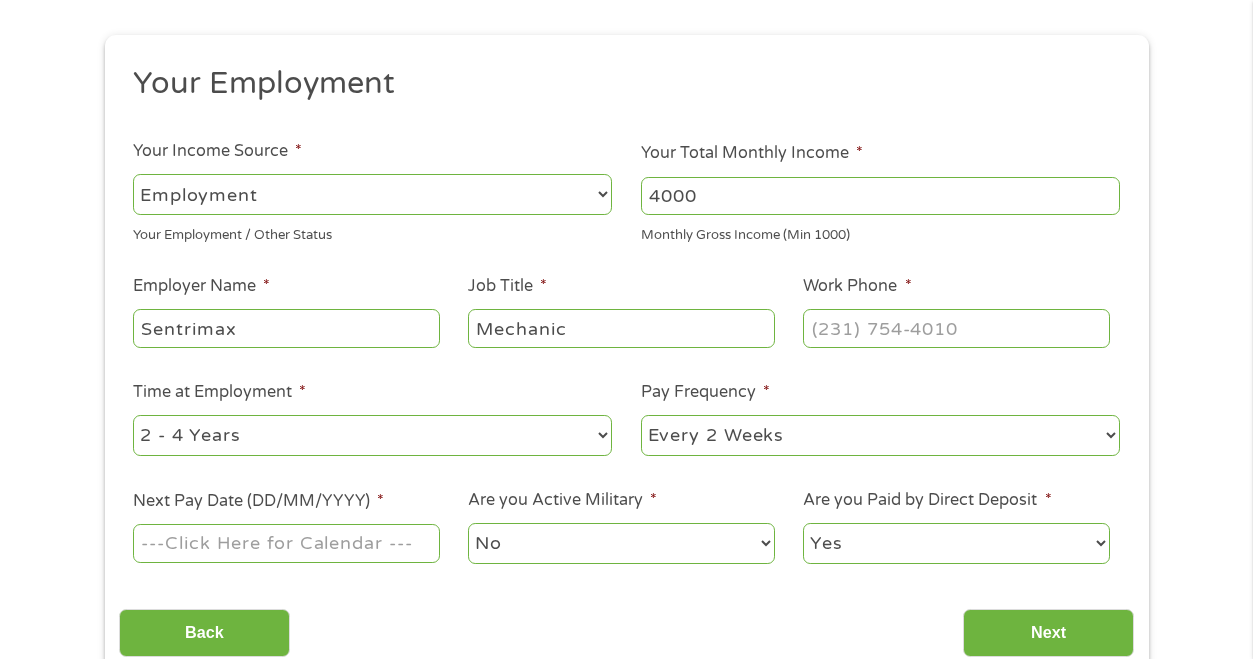 type on "Mechanic" 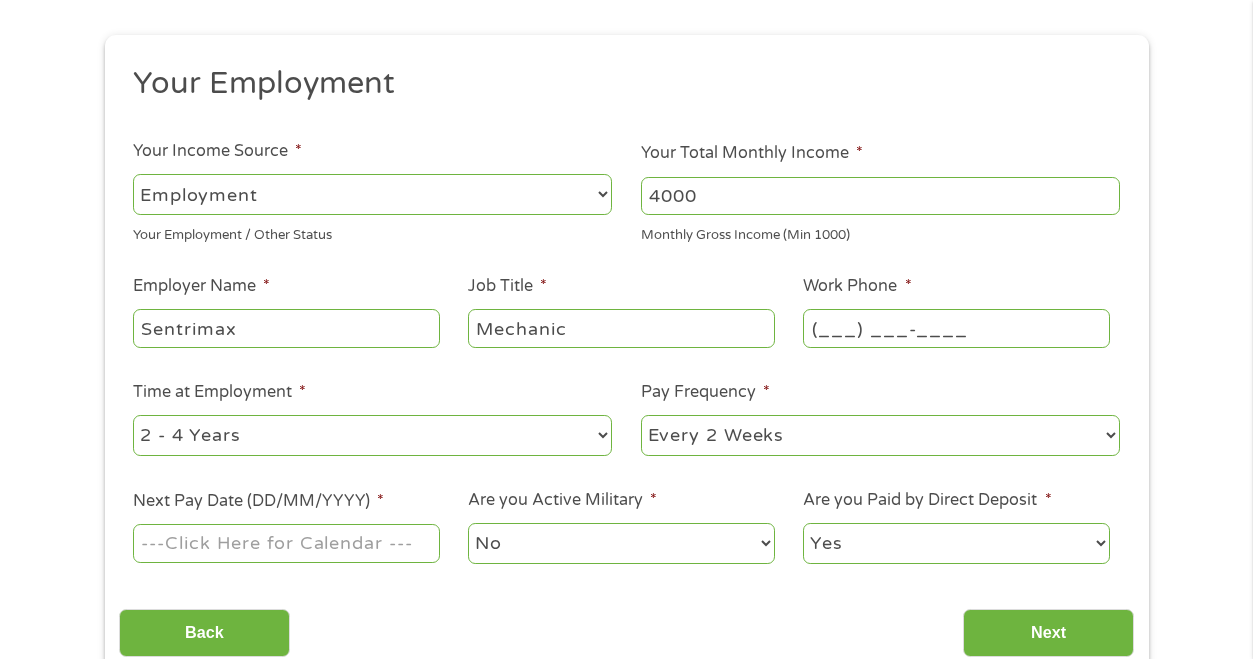 click on "(___) ___-____" at bounding box center (956, 328) 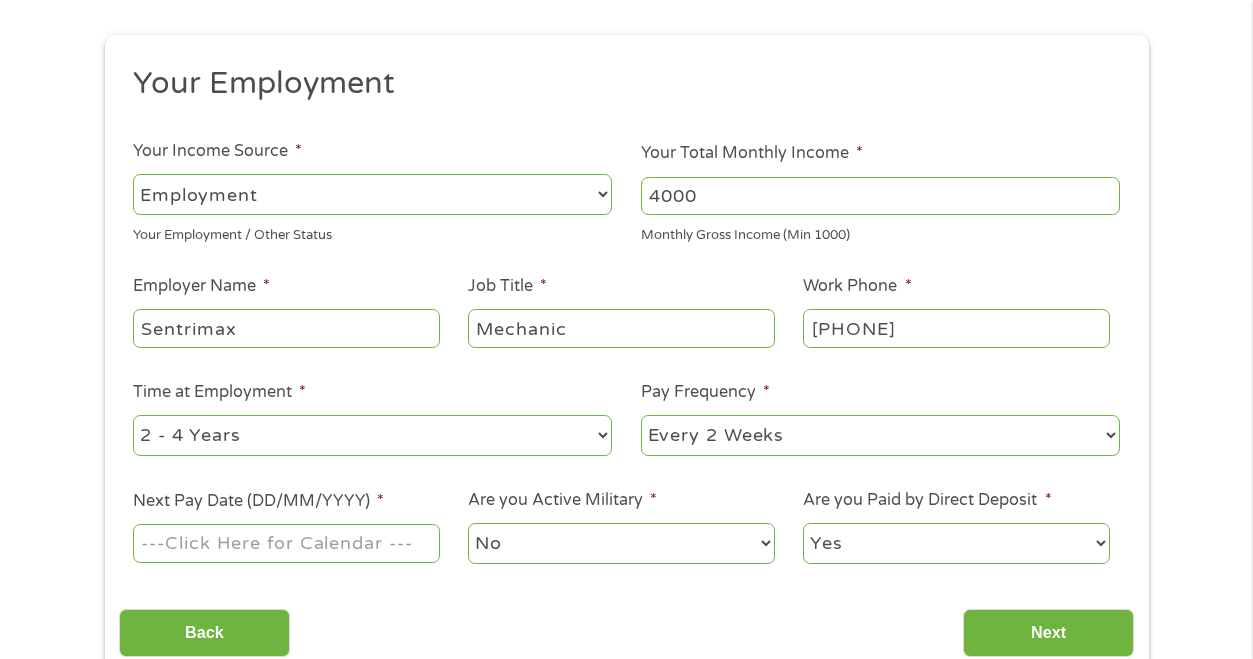 type on "[PHONE]" 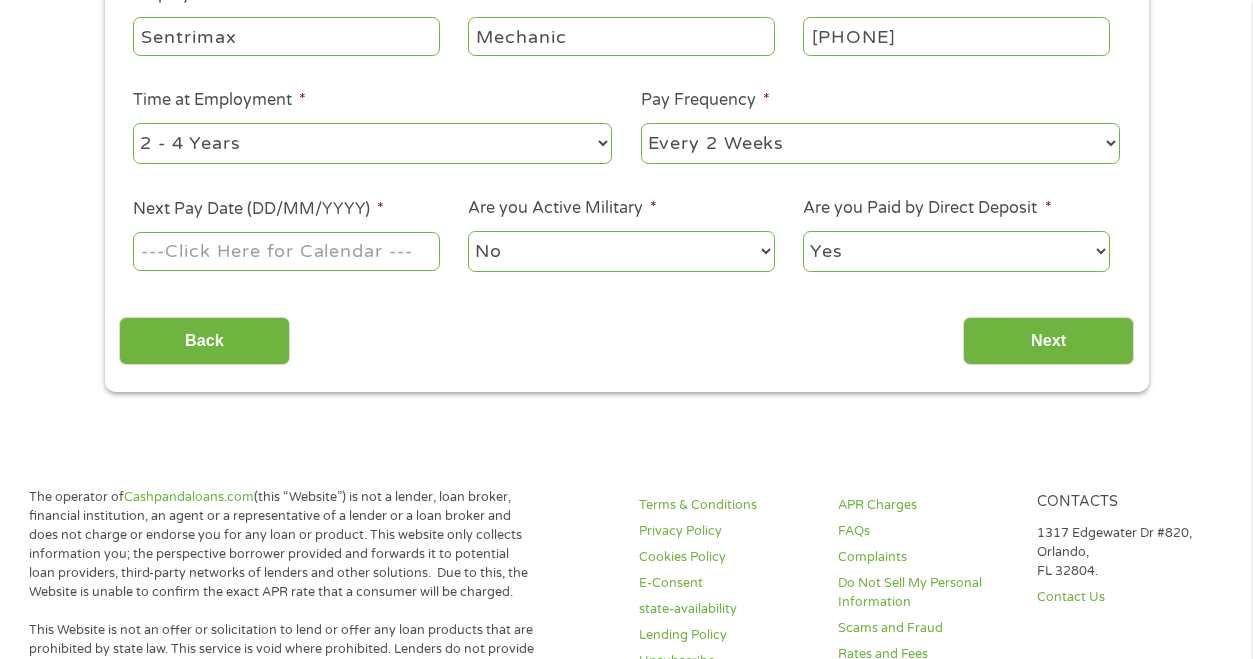 scroll, scrollTop: 500, scrollLeft: 0, axis: vertical 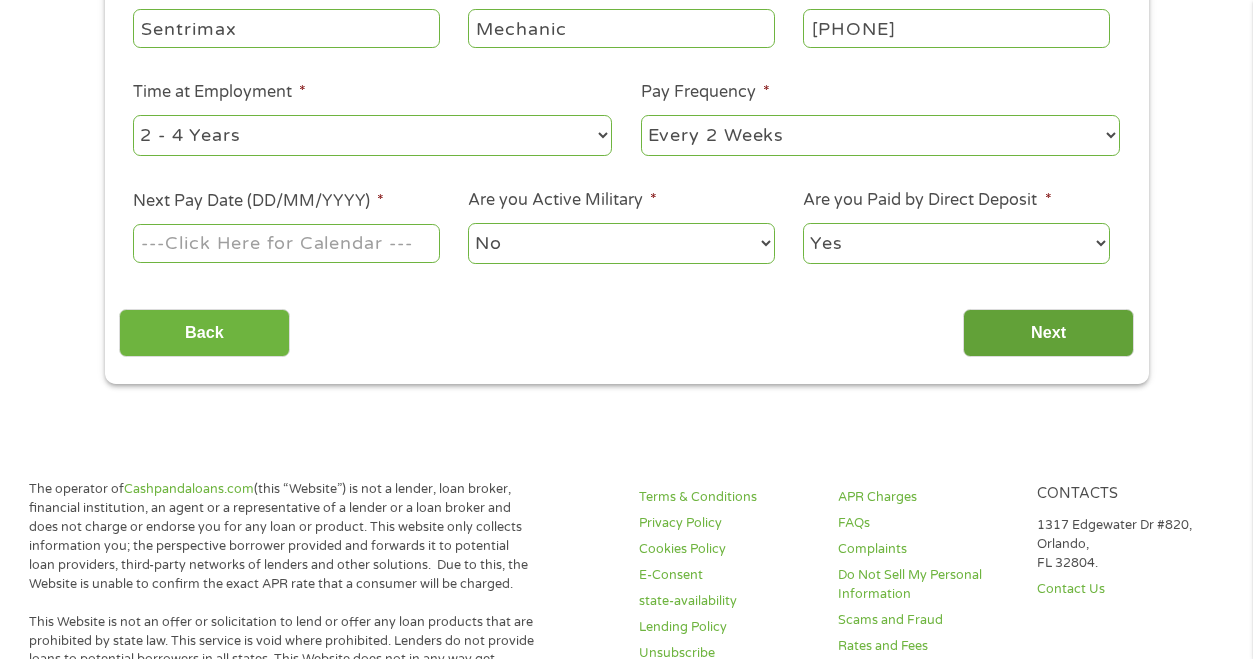 click on "Next" at bounding box center [1048, 333] 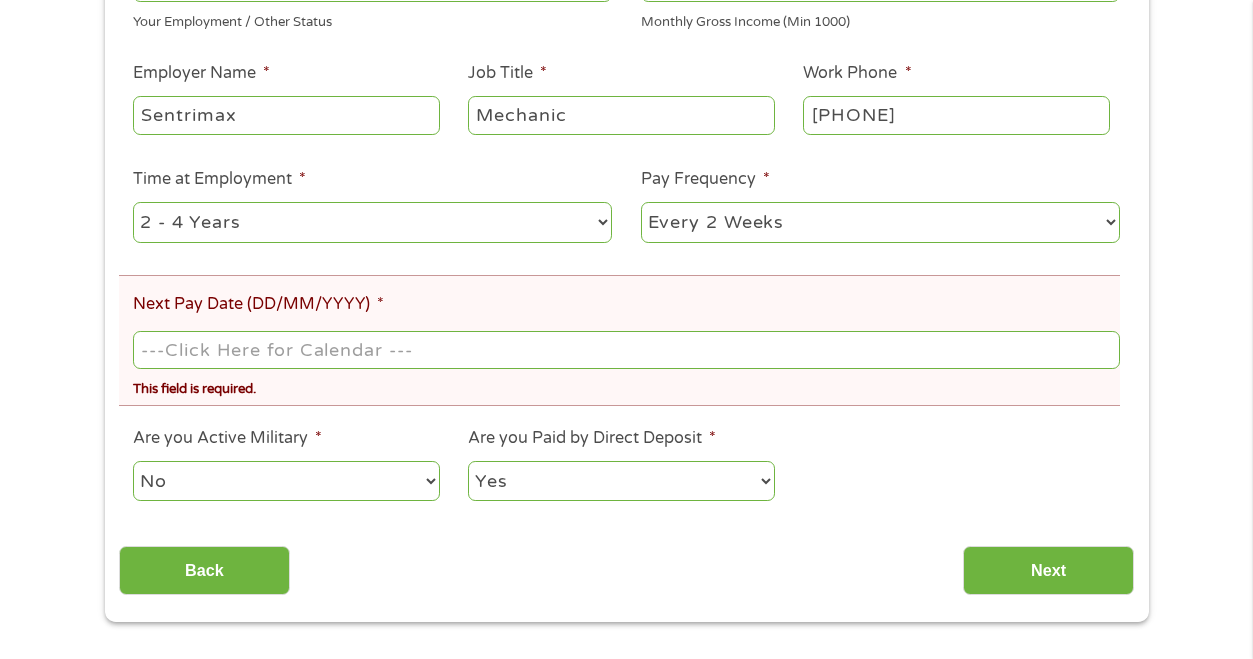 scroll, scrollTop: 323, scrollLeft: 0, axis: vertical 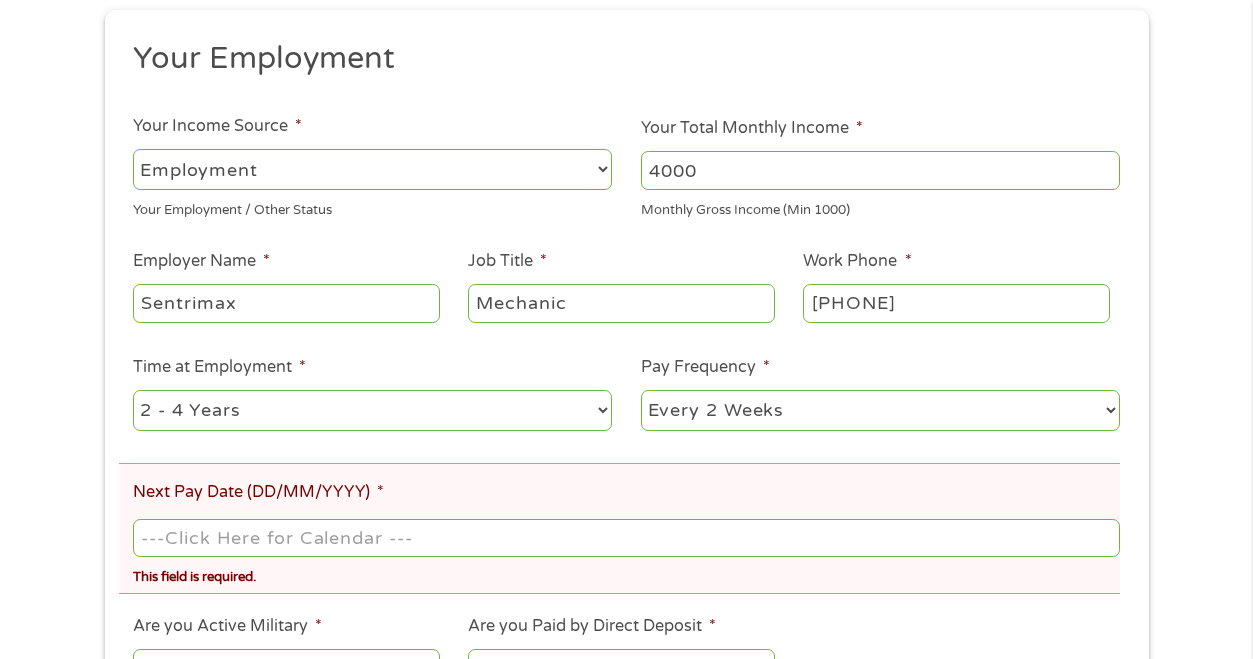click on "Next Pay Date (DD/MM/YYYY) *" at bounding box center (626, 538) 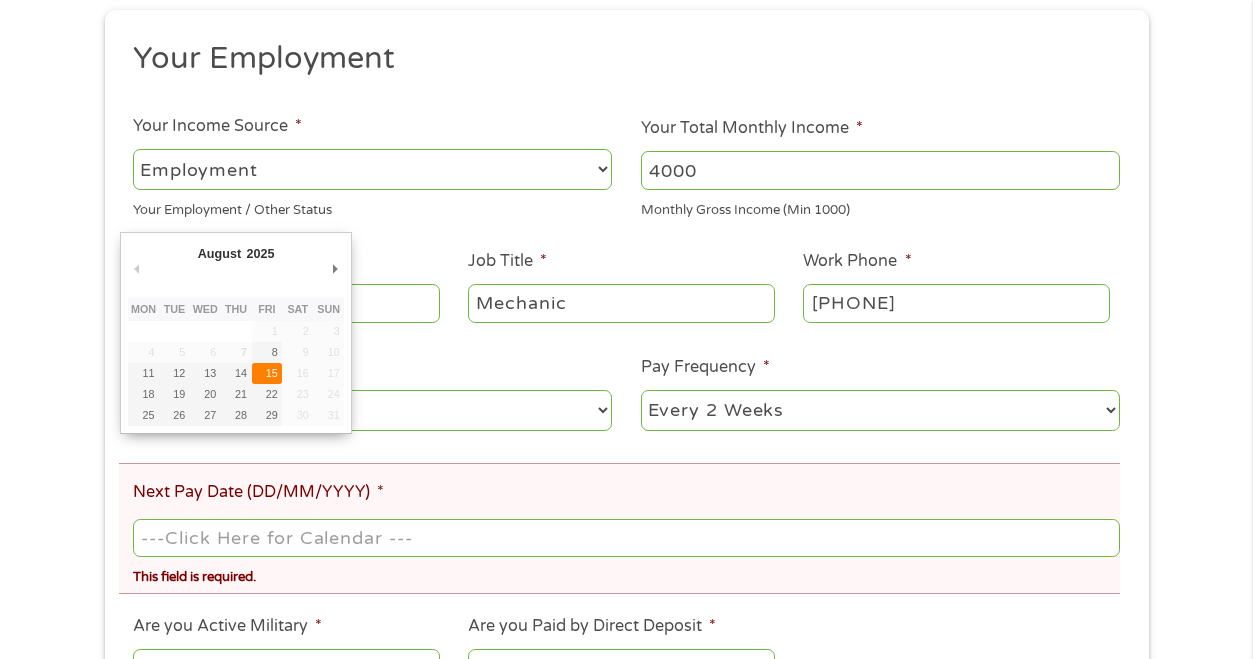 type on "15/08/2025" 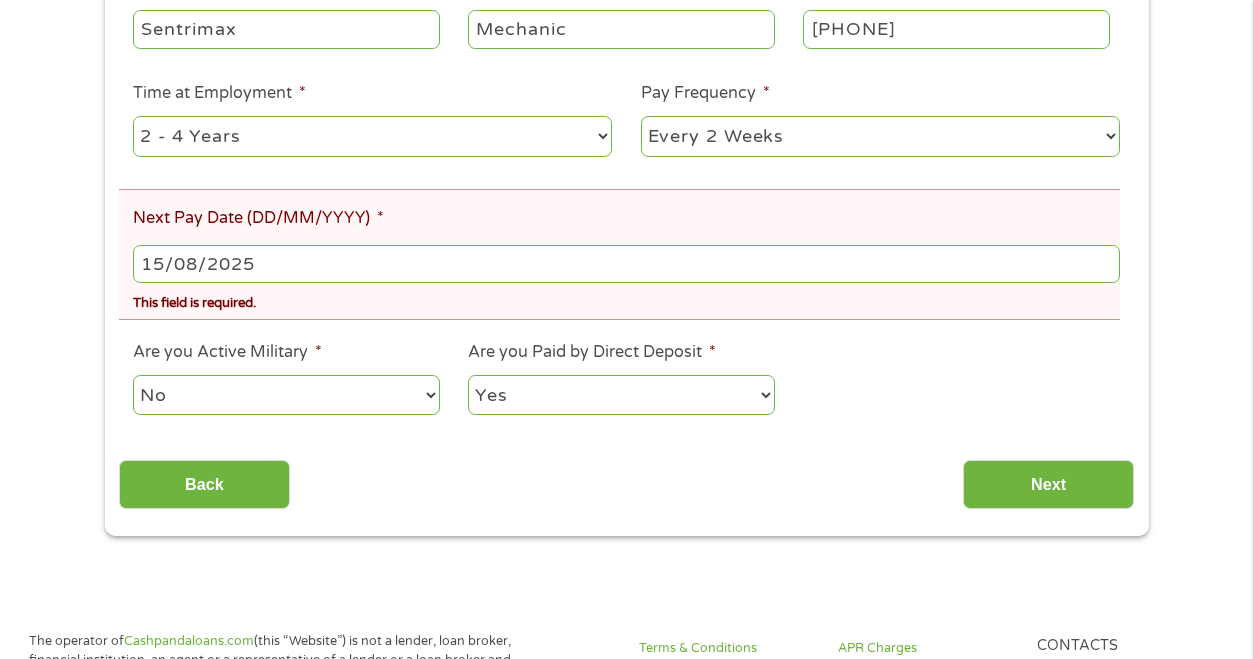 scroll, scrollTop: 700, scrollLeft: 0, axis: vertical 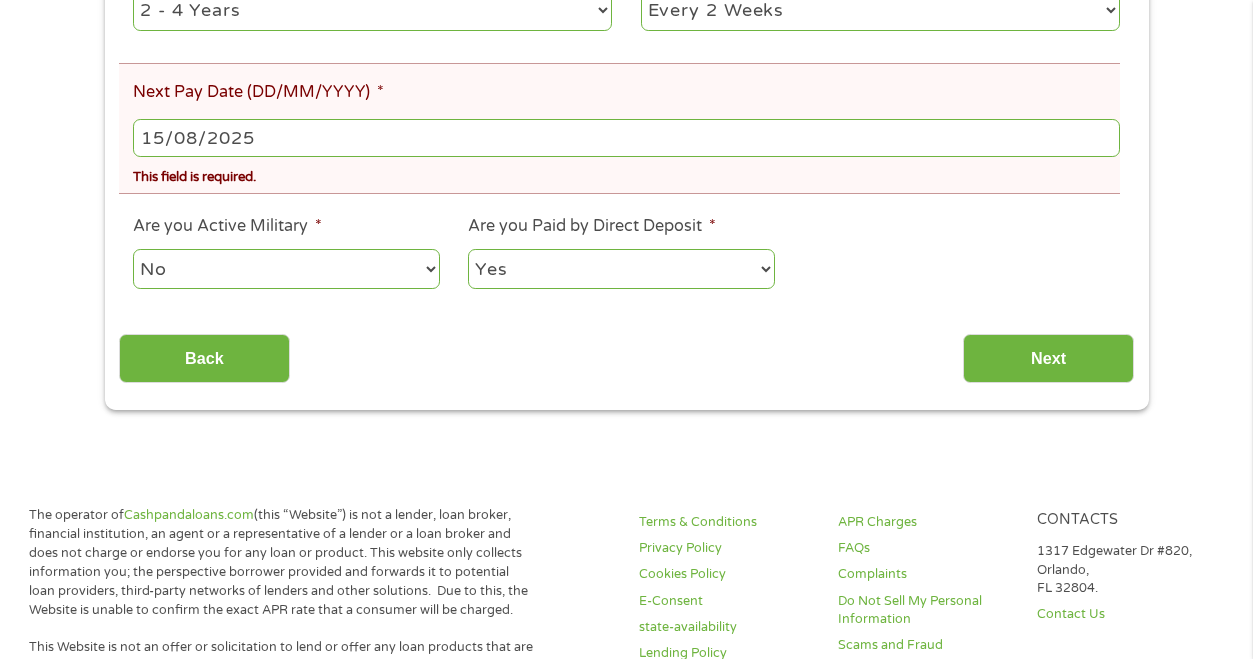 click on "Back   Next" at bounding box center [626, 351] 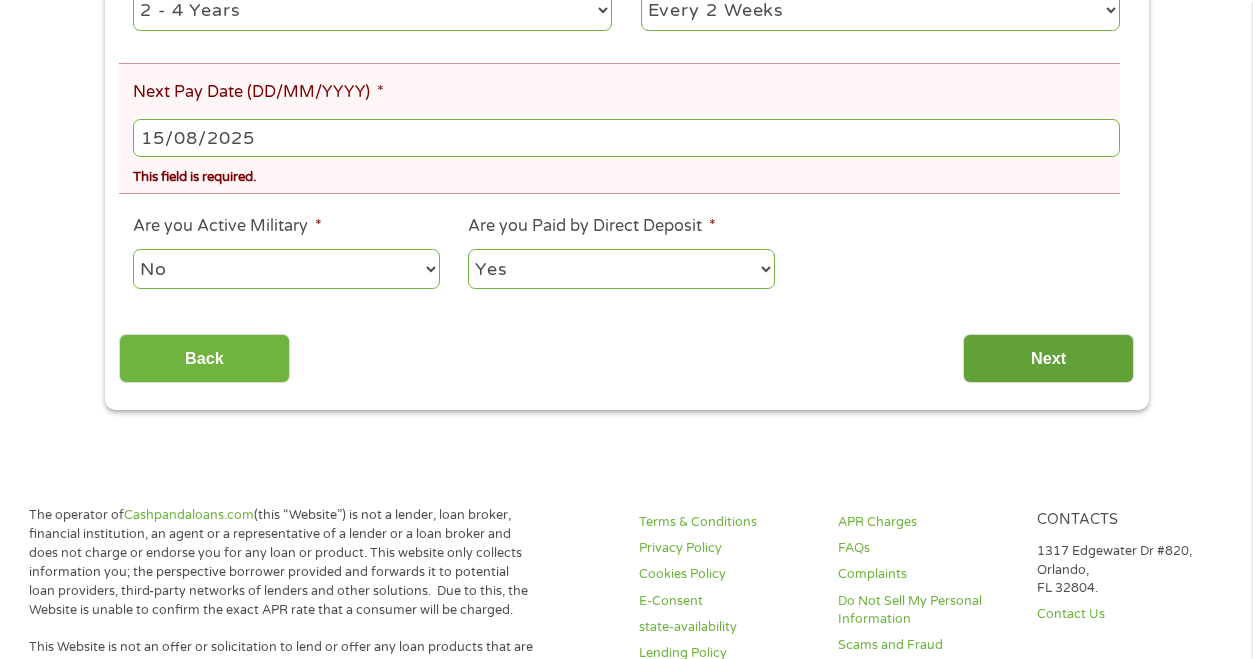 click on "Next" at bounding box center (1048, 358) 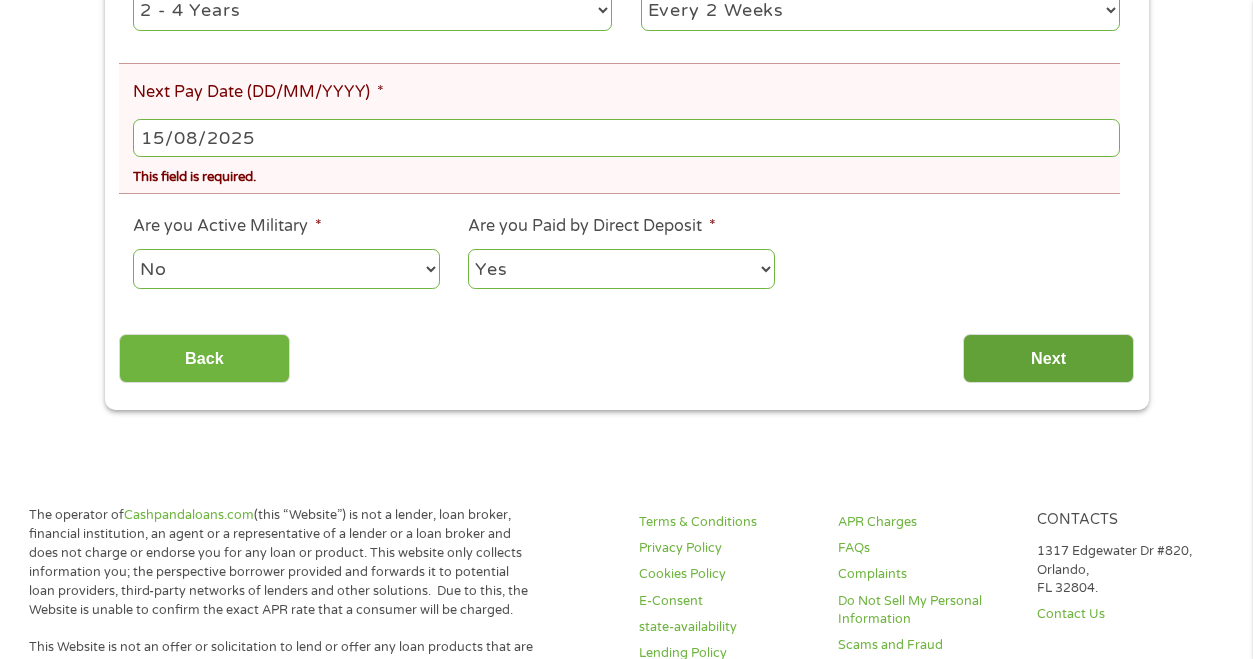 click on "Next" at bounding box center [1048, 358] 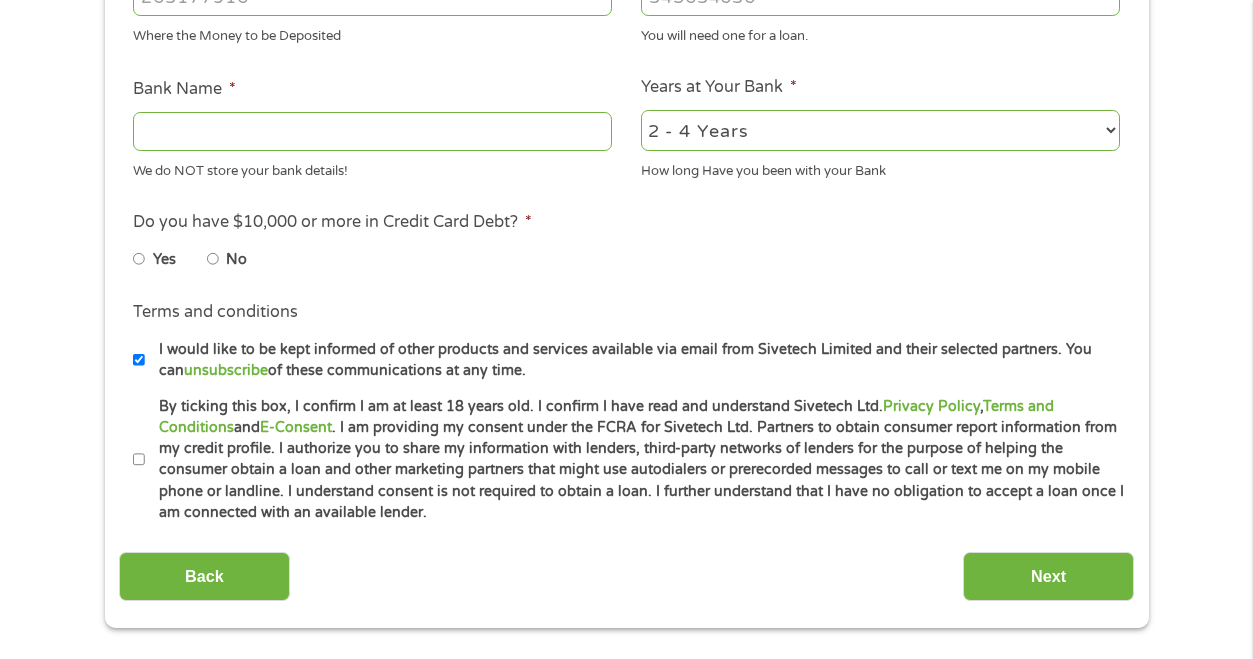 scroll, scrollTop: 8, scrollLeft: 8, axis: both 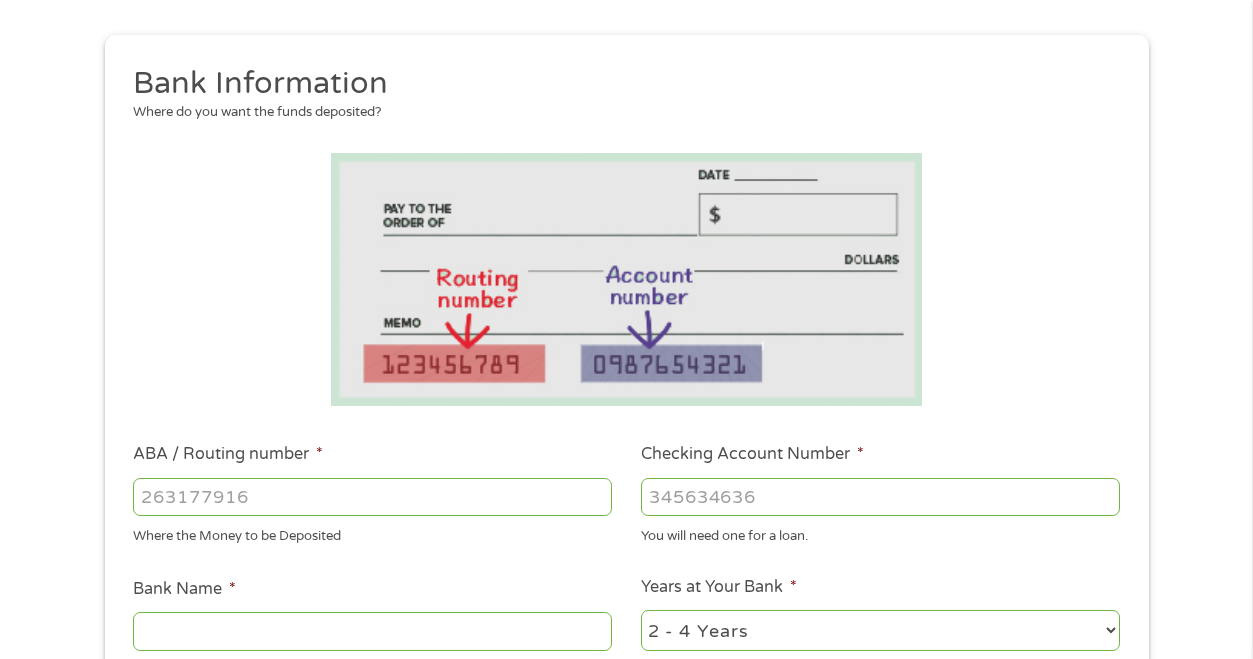 click on "ABA / Routing number *" at bounding box center [372, 497] 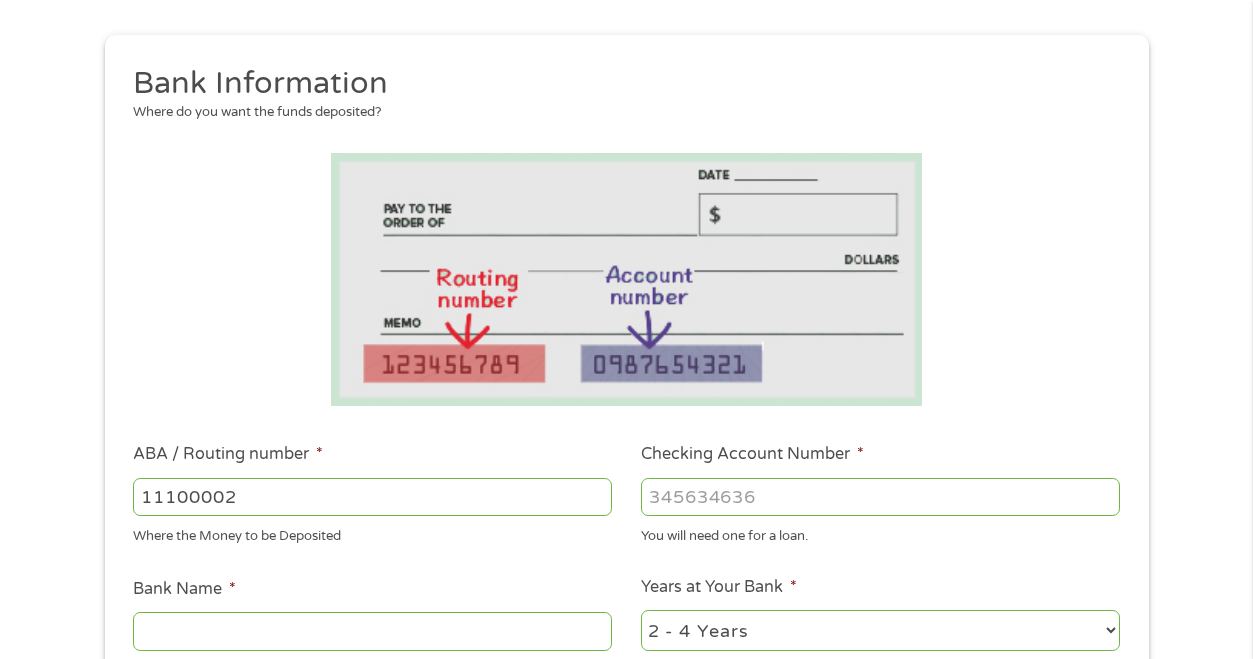 type on "111000025" 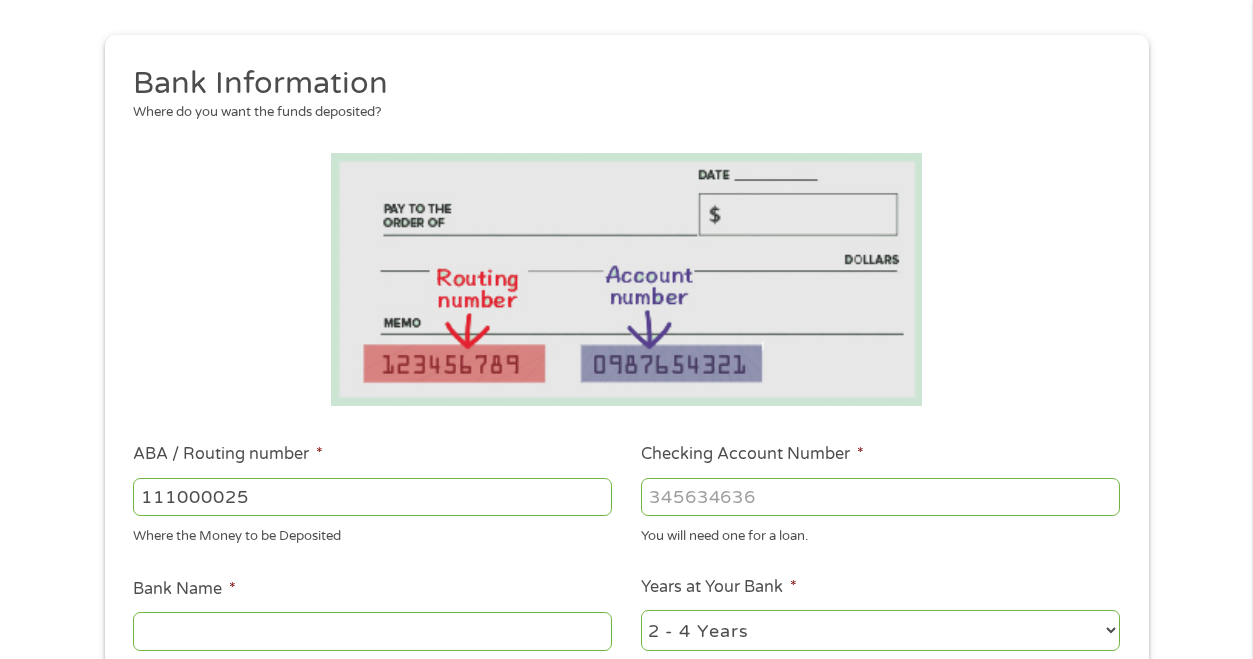 type on "BANK OF AMERICA NA" 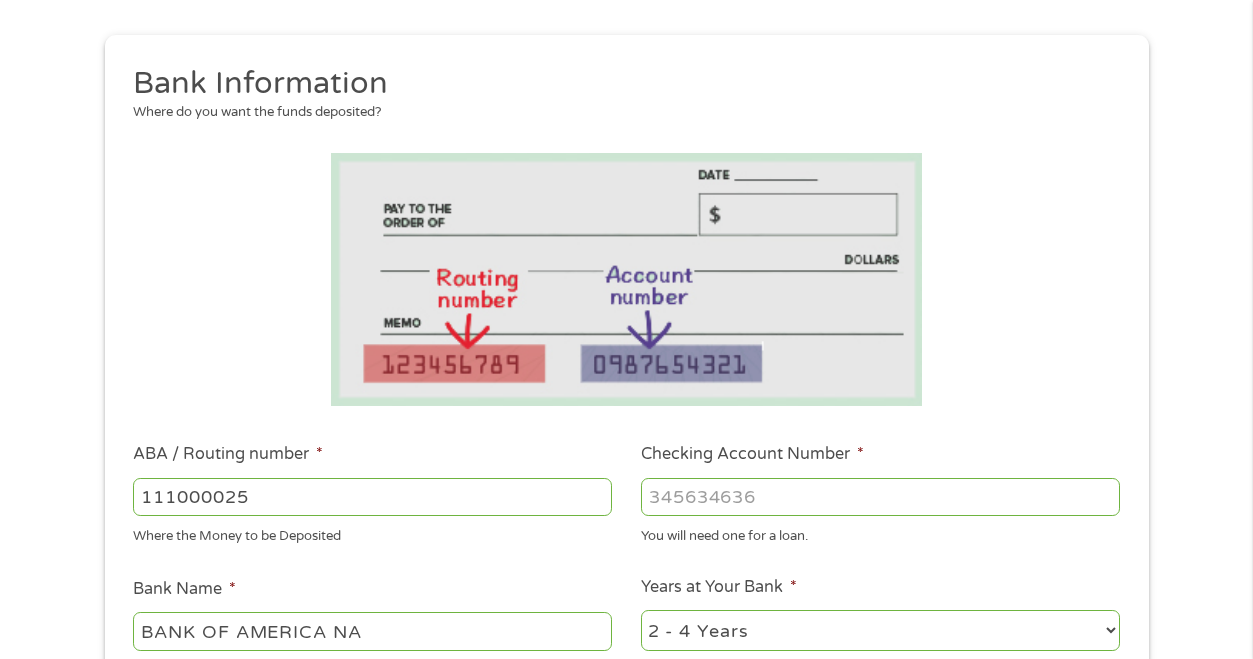 type on "111000025" 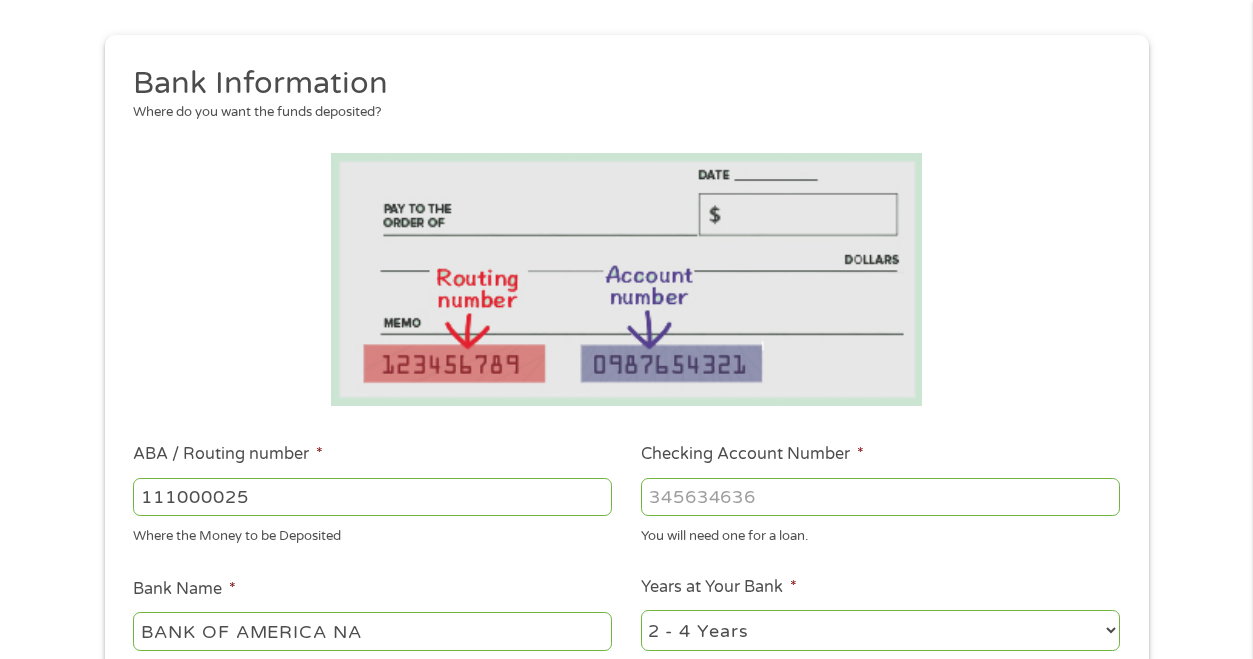 click on "Checking Account Number *" at bounding box center [880, 497] 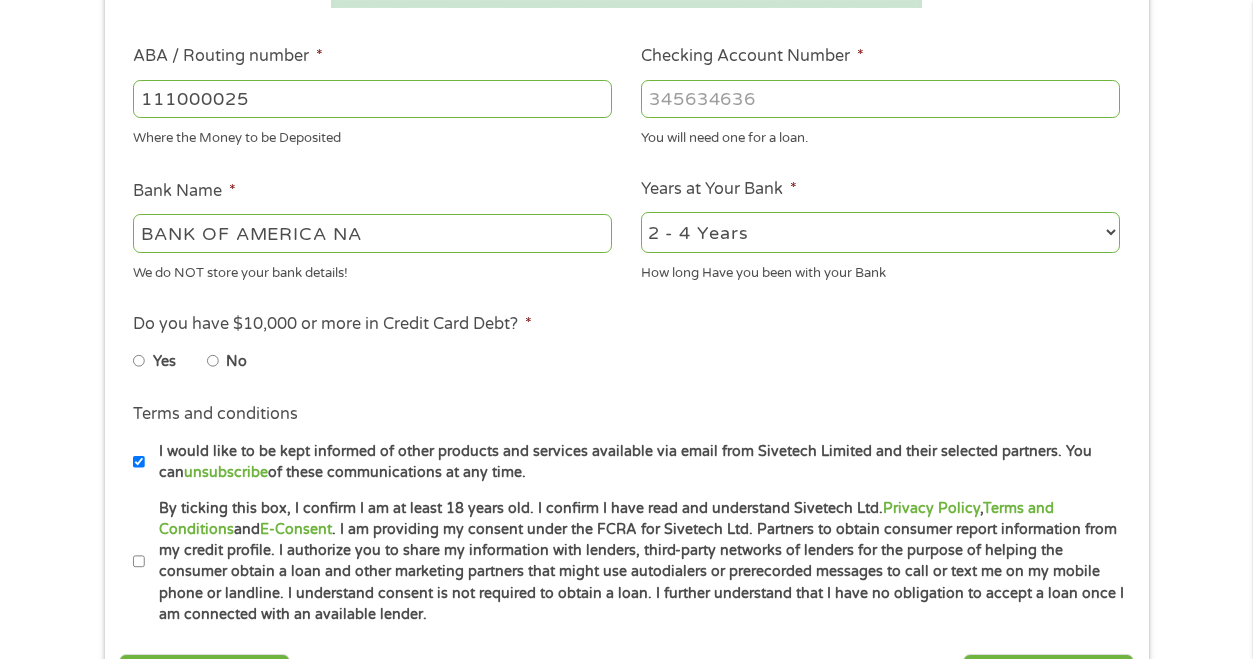scroll, scrollTop: 600, scrollLeft: 0, axis: vertical 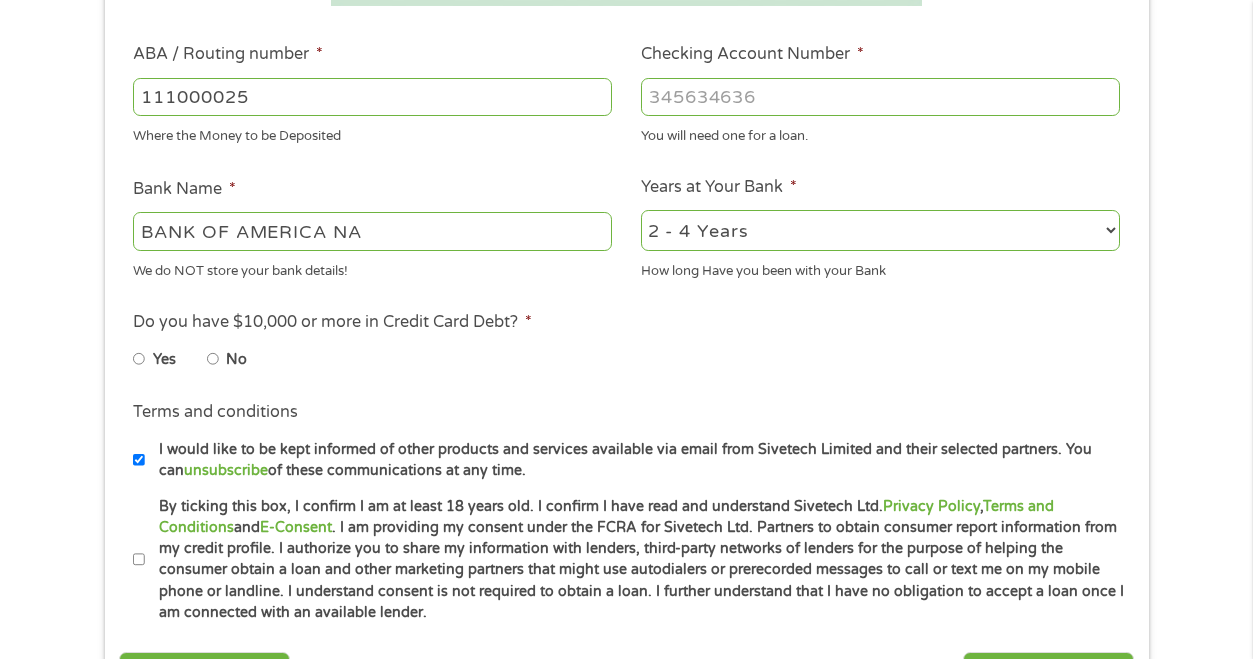 type on "[NUMBER]" 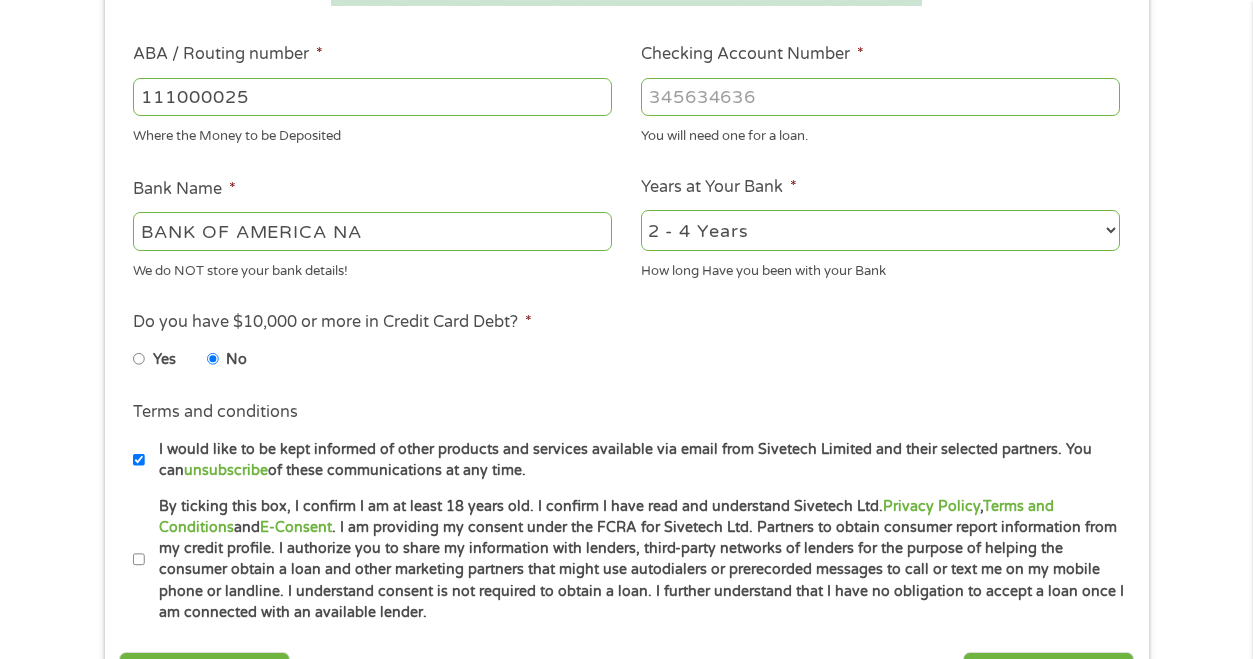 click on "By ticking this box, I confirm I am at least 18 years old. I confirm I have read and understand Sivetech Ltd.  Privacy Policy ,  Terms and Conditions  and  E-Consent . I am providing my consent under the FCRA for Sivetech Ltd. Partners to obtain consumer report information from my credit profile. I authorize you to share my information with lenders, third-party networks of lenders for the purpose of helping the consumer obtain a loan and other marketing partners that might use autodialers or prerecorded messages to call or text me on my mobile phone or landline. I understand consent is not required to obtain a loan. I further understand that I have no obligation to accept a loan once I am connected with an available lender." at bounding box center (139, 560) 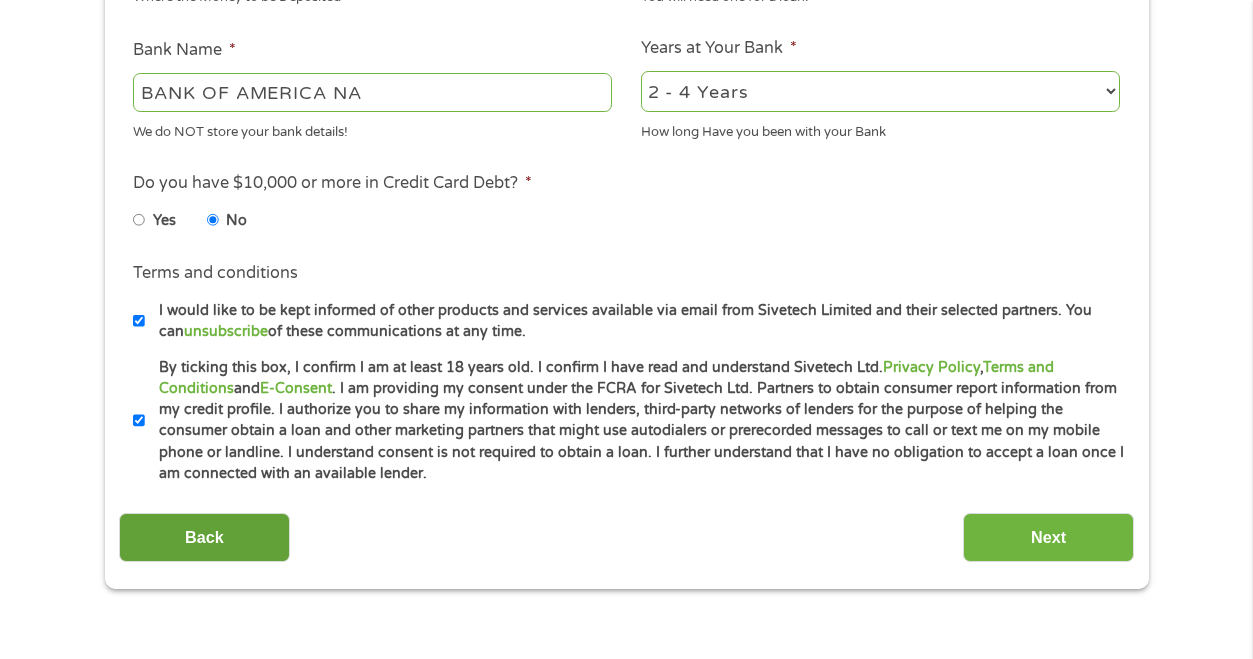 scroll, scrollTop: 800, scrollLeft: 0, axis: vertical 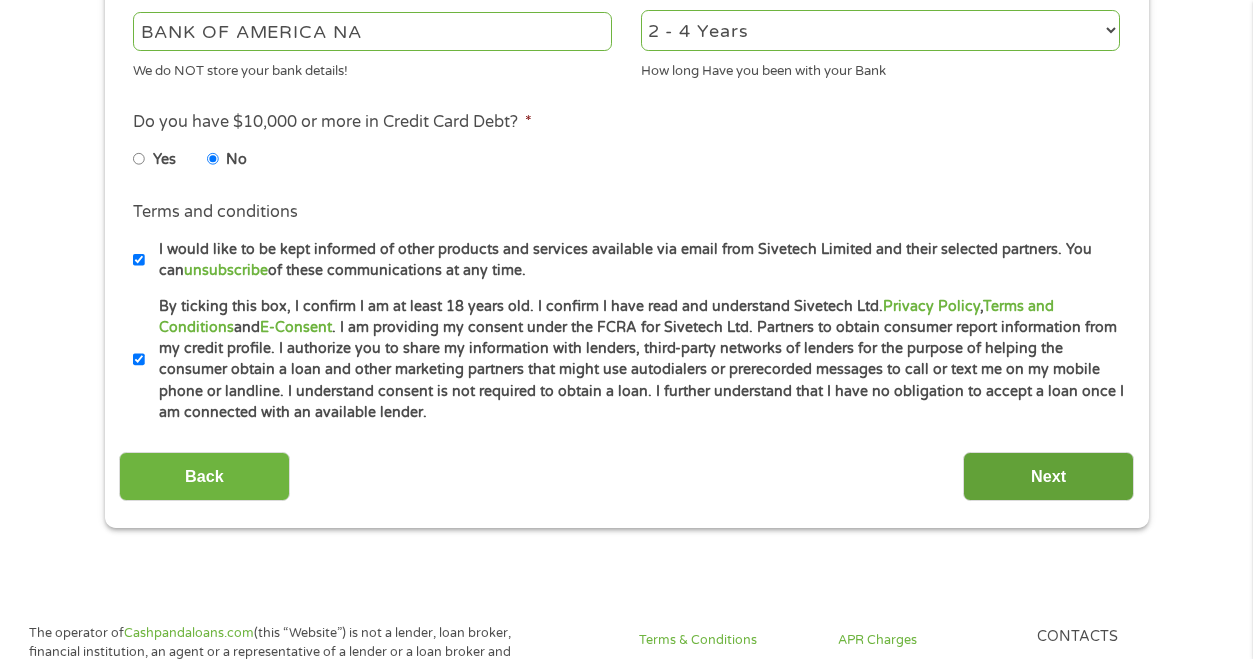 click on "Next" at bounding box center (1048, 476) 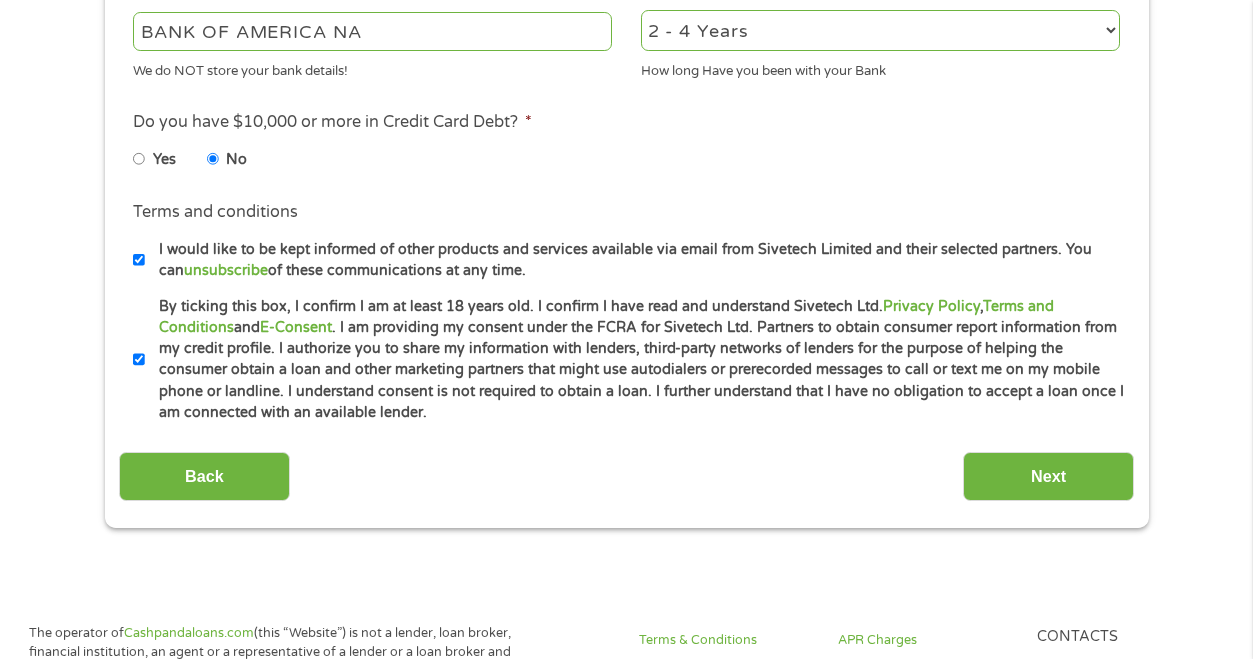 scroll, scrollTop: 8, scrollLeft: 8, axis: both 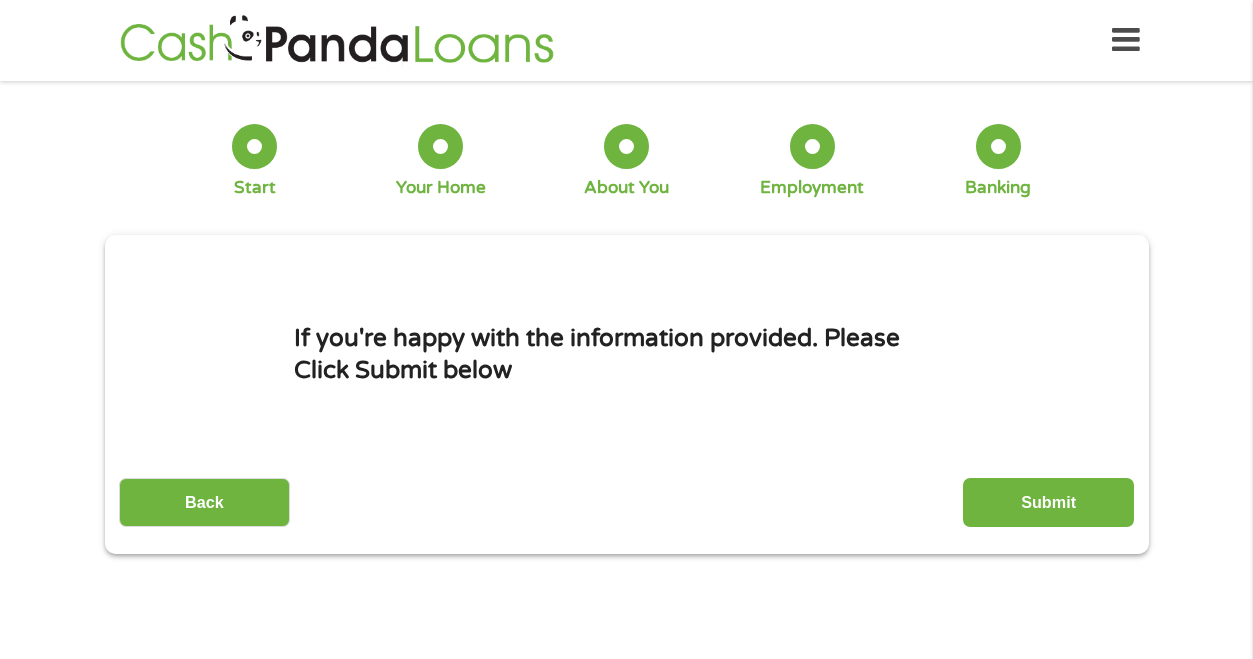 click on "Submit" at bounding box center (1048, 502) 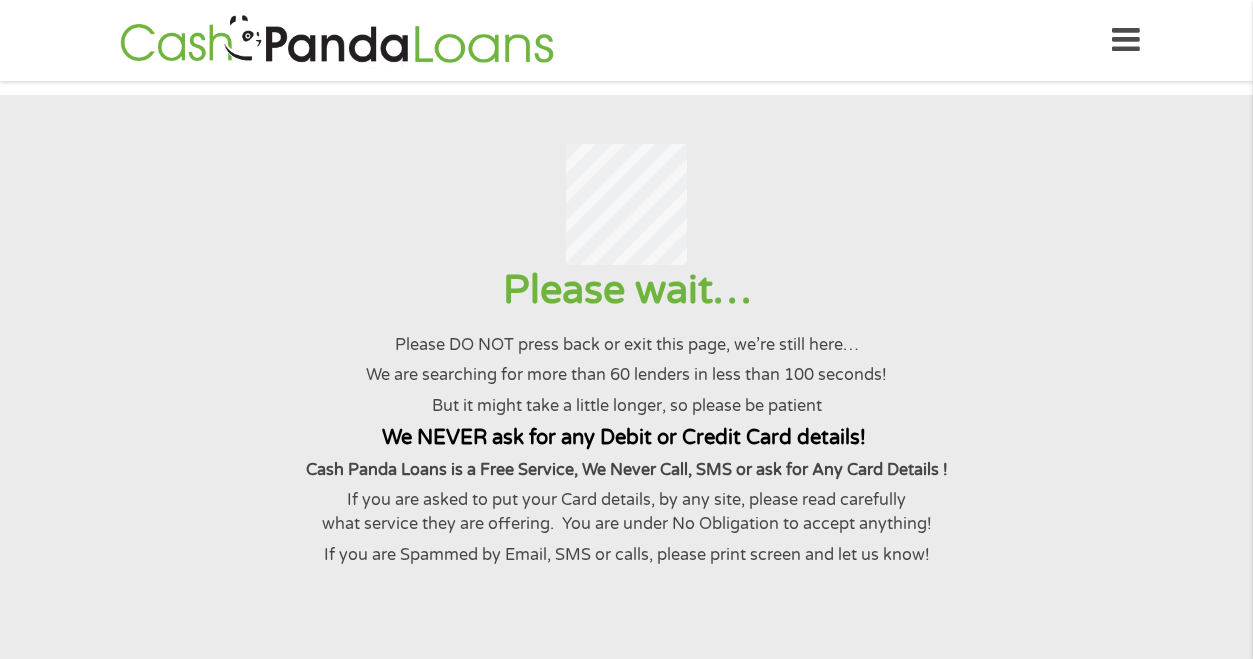 click at bounding box center [626, 204] 